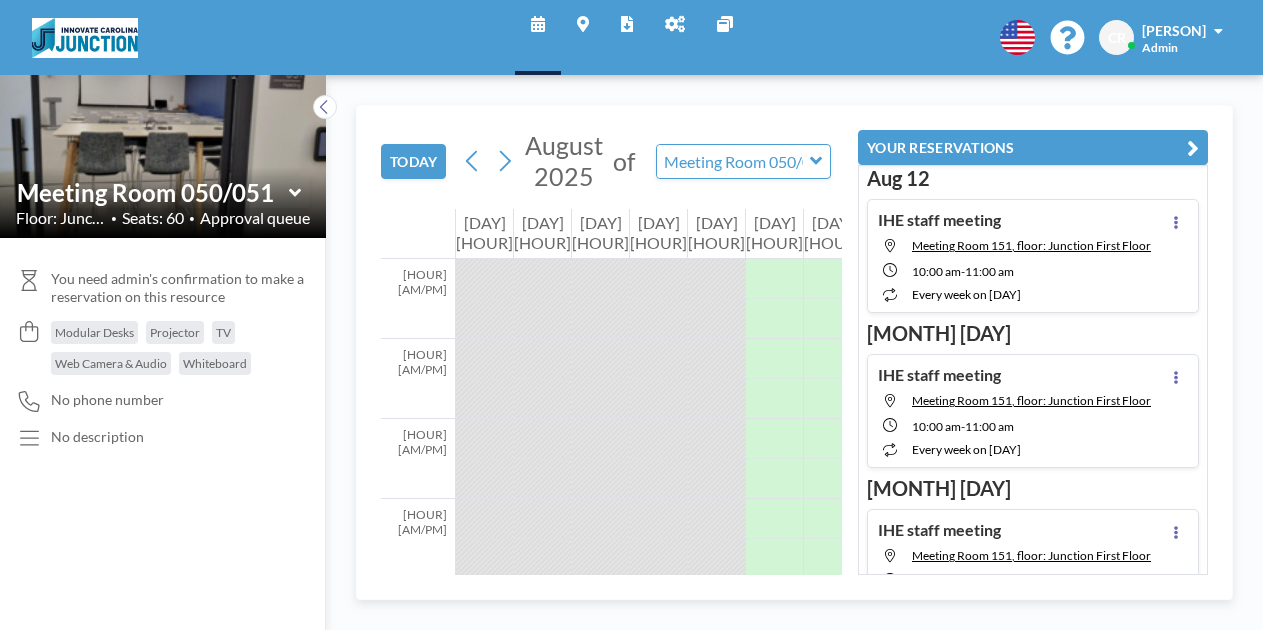 scroll, scrollTop: 0, scrollLeft: 0, axis: both 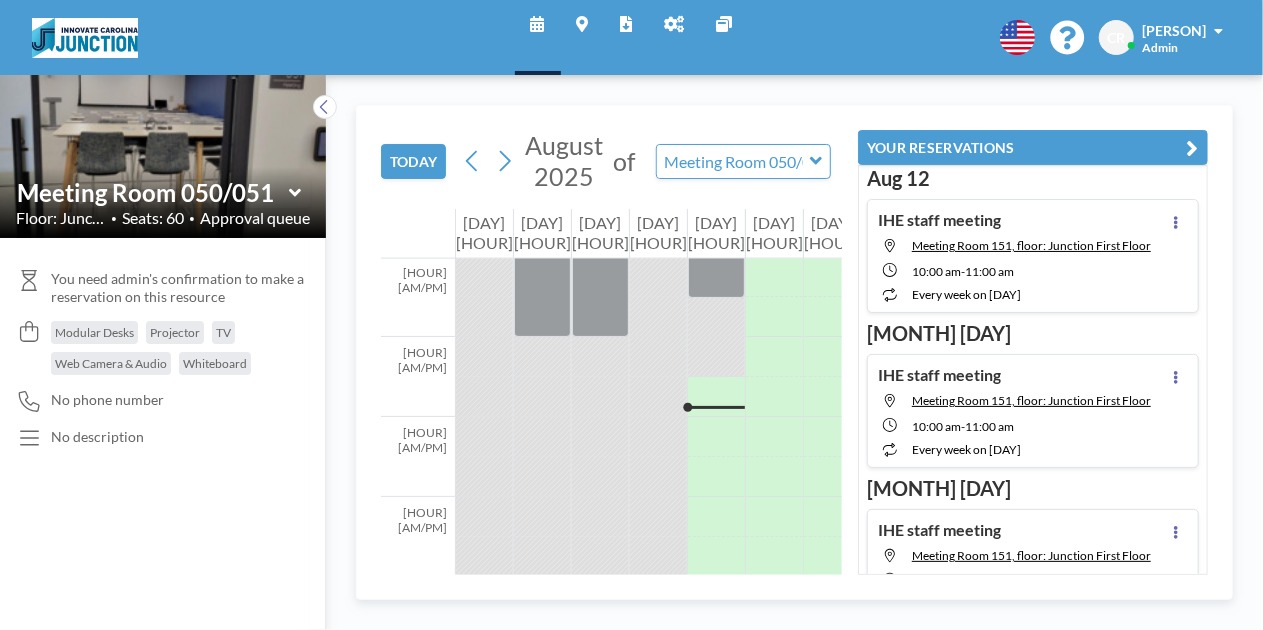 click on "YOUR RESERVATIONS" at bounding box center (1033, 147) 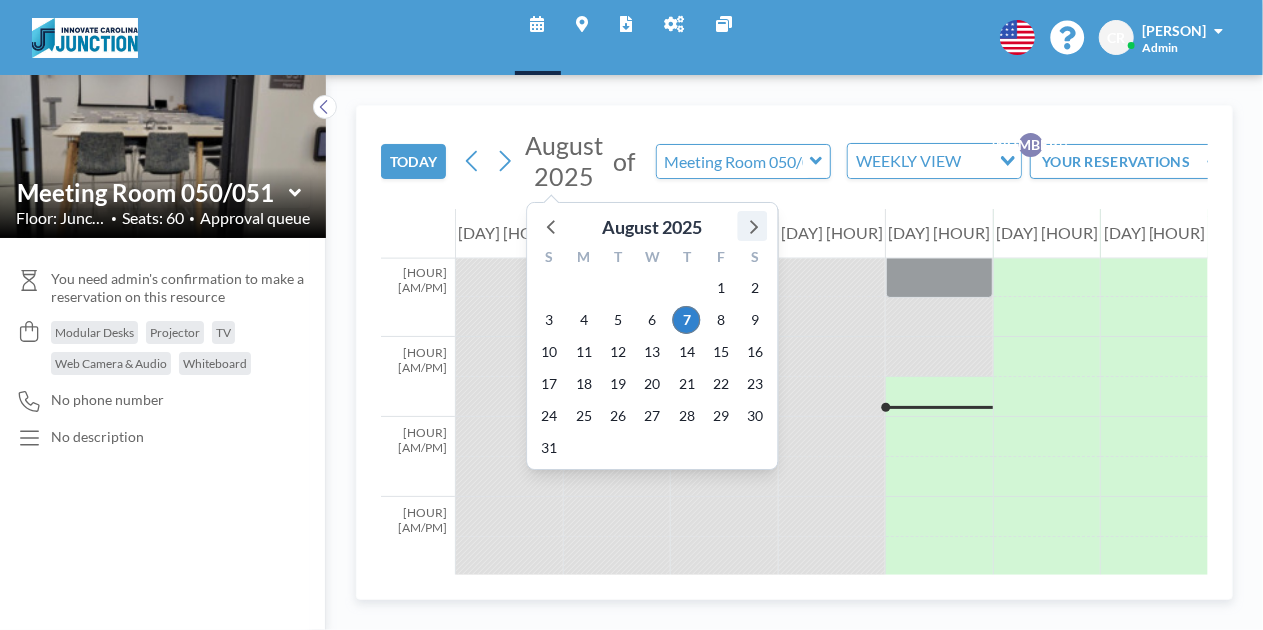 click 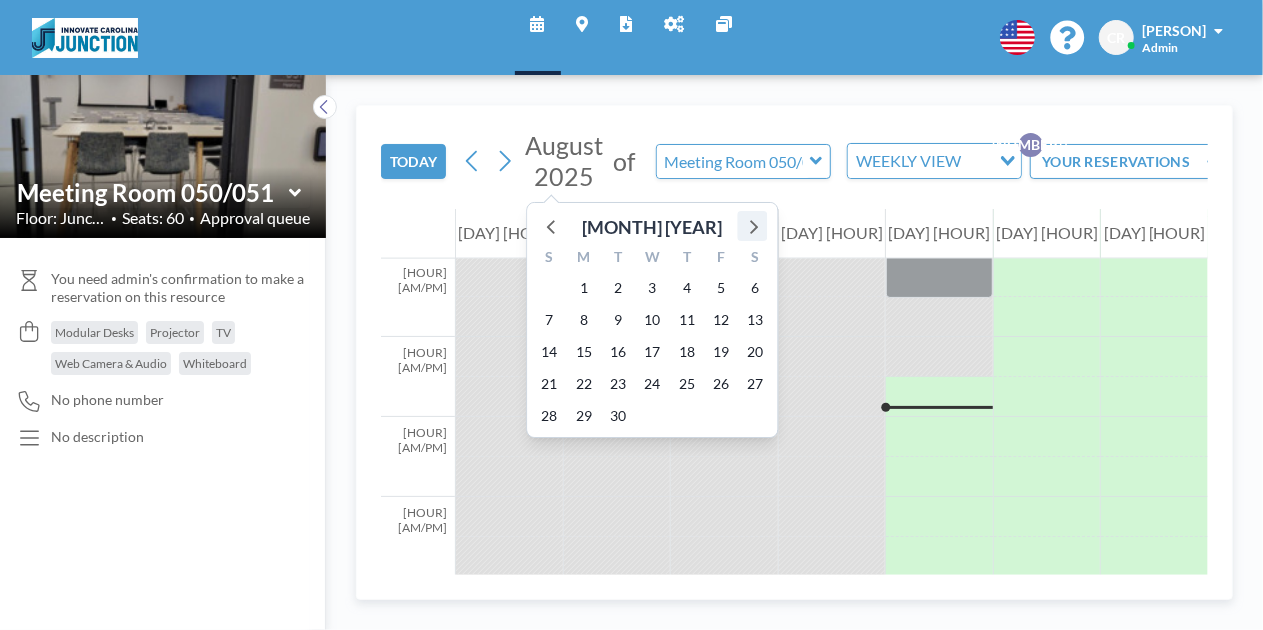 click 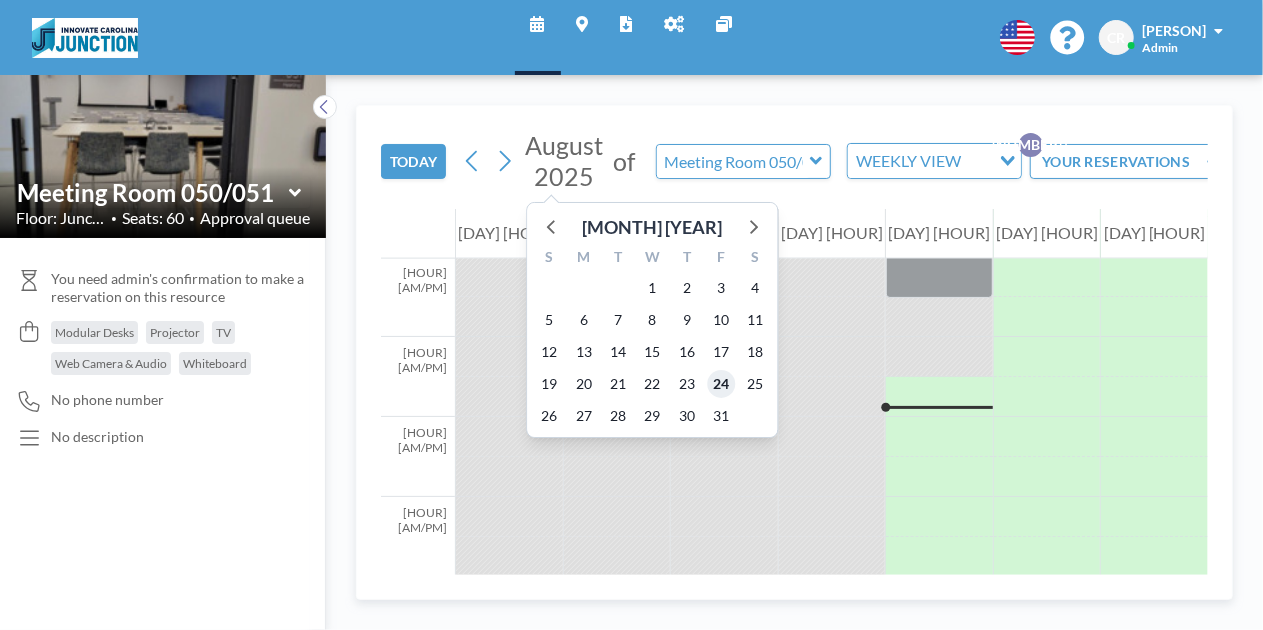click on "24" at bounding box center (721, 384) 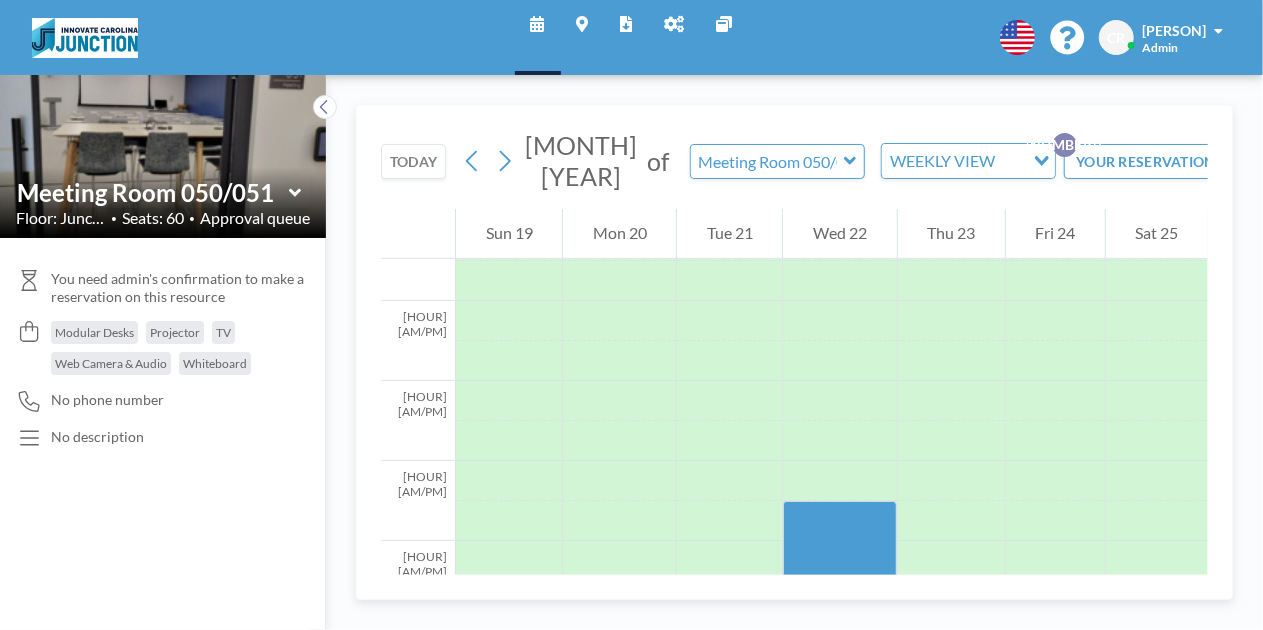 scroll, scrollTop: 600, scrollLeft: 0, axis: vertical 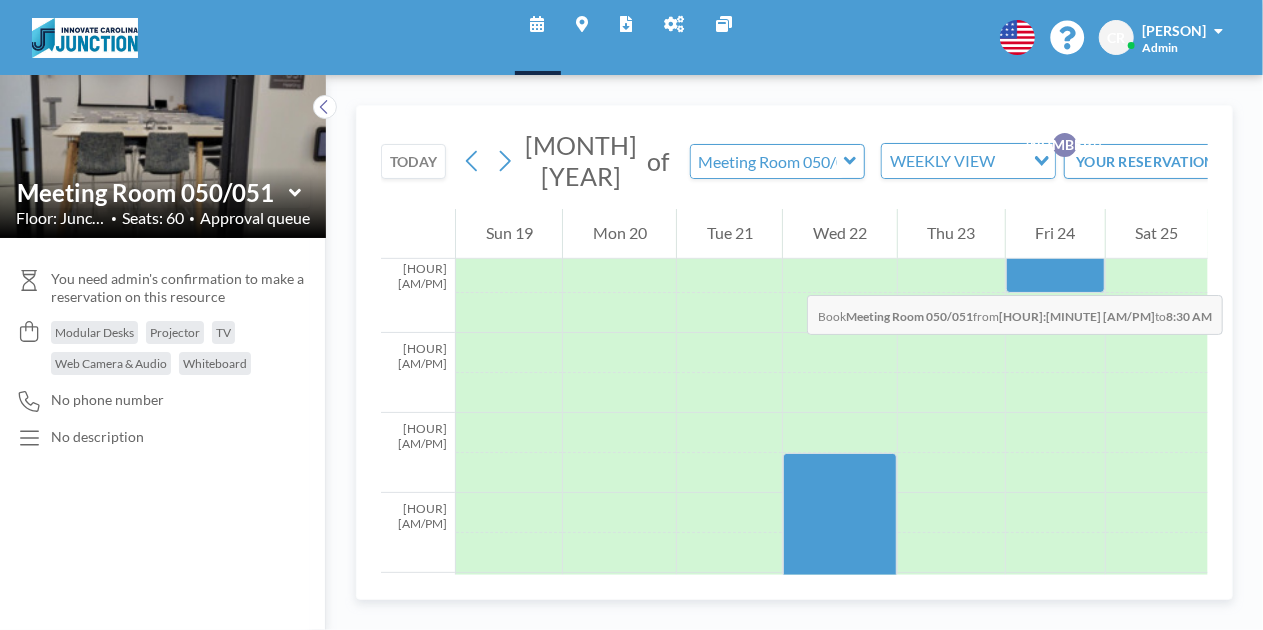 click at bounding box center (1055, 273) 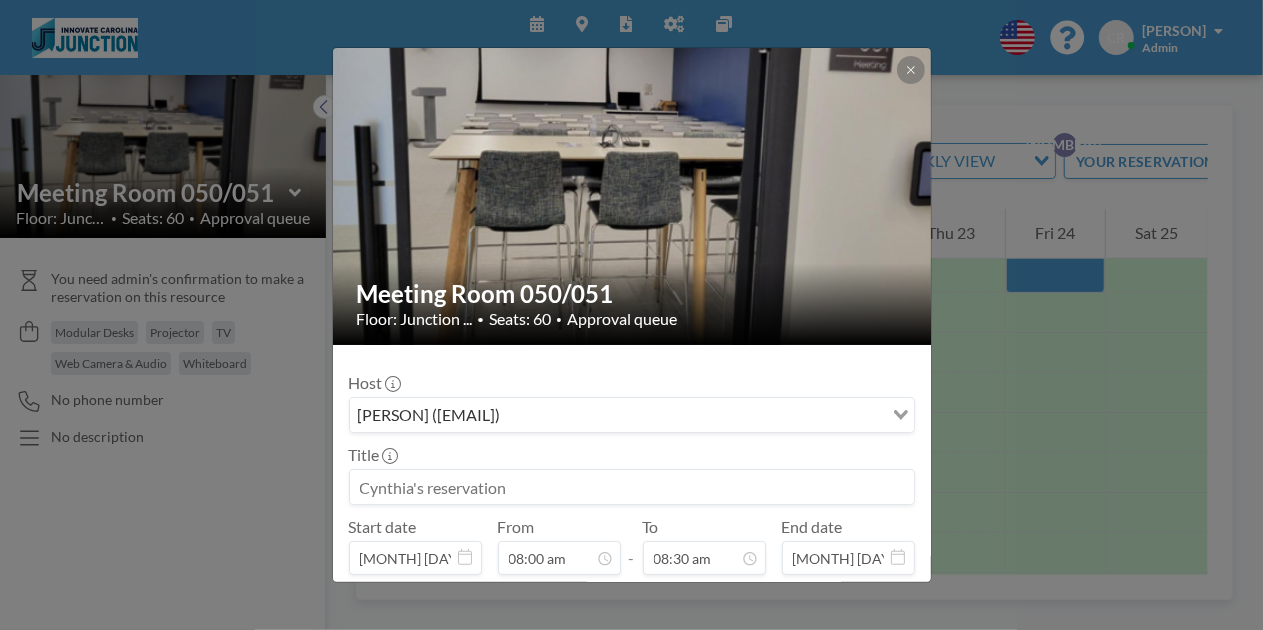 click at bounding box center (632, 487) 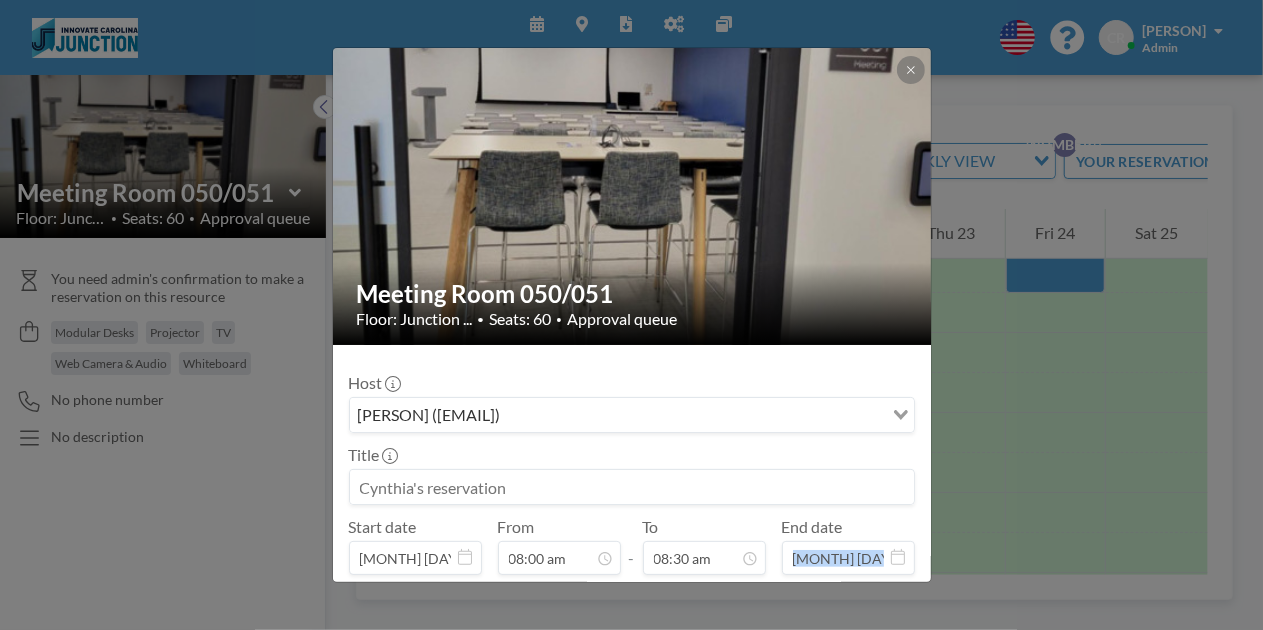 click on "Meeting Room 050/051 Floor: Junction ... • Seats: 60 • Approval queue Host [PERSON] ([EMAIL]) Loading... Title Start date [MONTH] [DAY], [YEAR] From [HOUR]:[MINUTE] [AM/PM] - To [HOUR]:[MINUTE] [AM/PM] End date [MONTH] [DAY], [YEAR] [MONTH] [YEAR] S M T W T F S [DAYS] Team/Company Name (required) Meeting Purpose BOOK NOW" at bounding box center [631, 315] 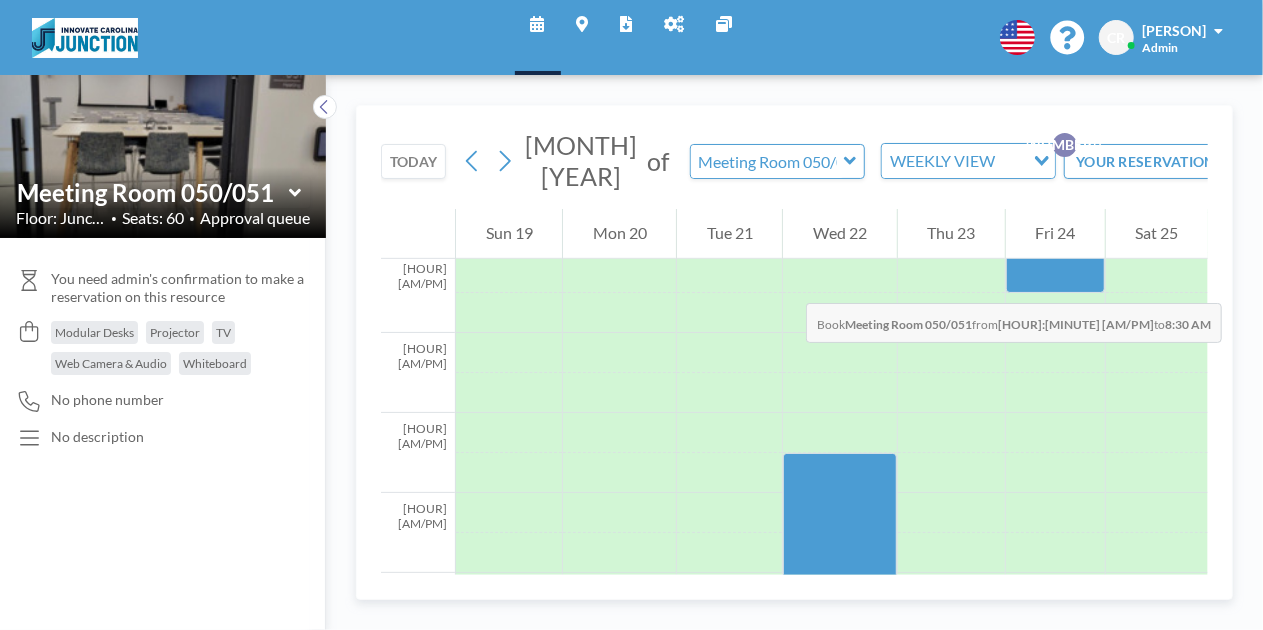 click at bounding box center [1055, 273] 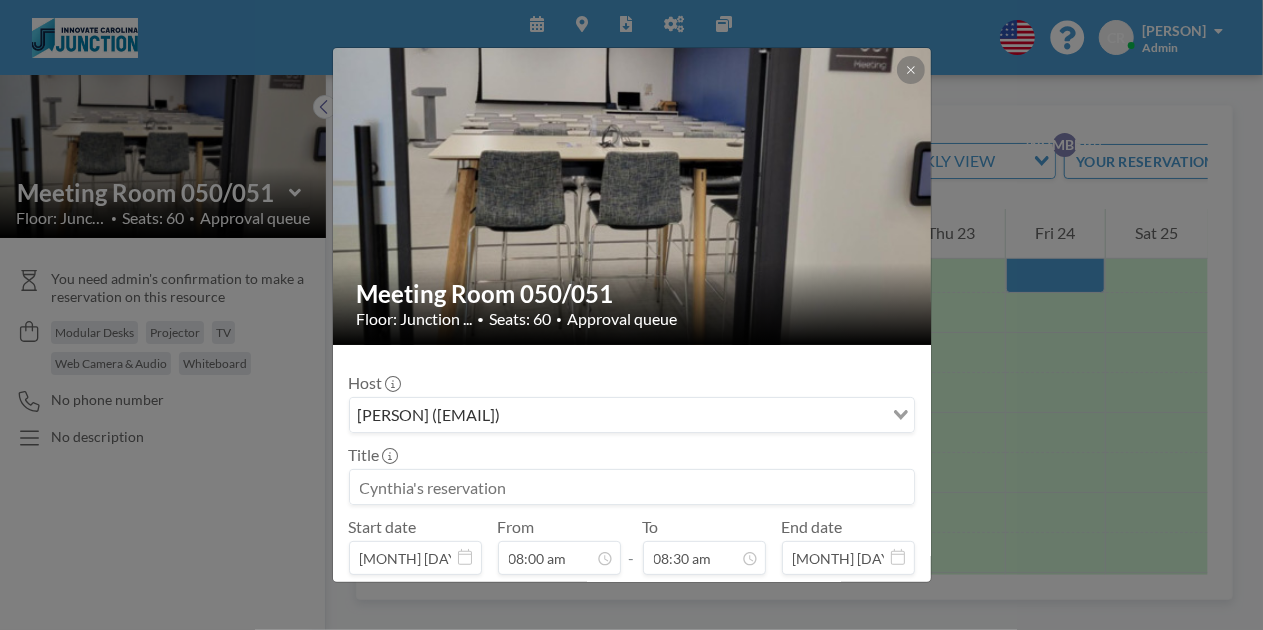 click at bounding box center [632, 487] 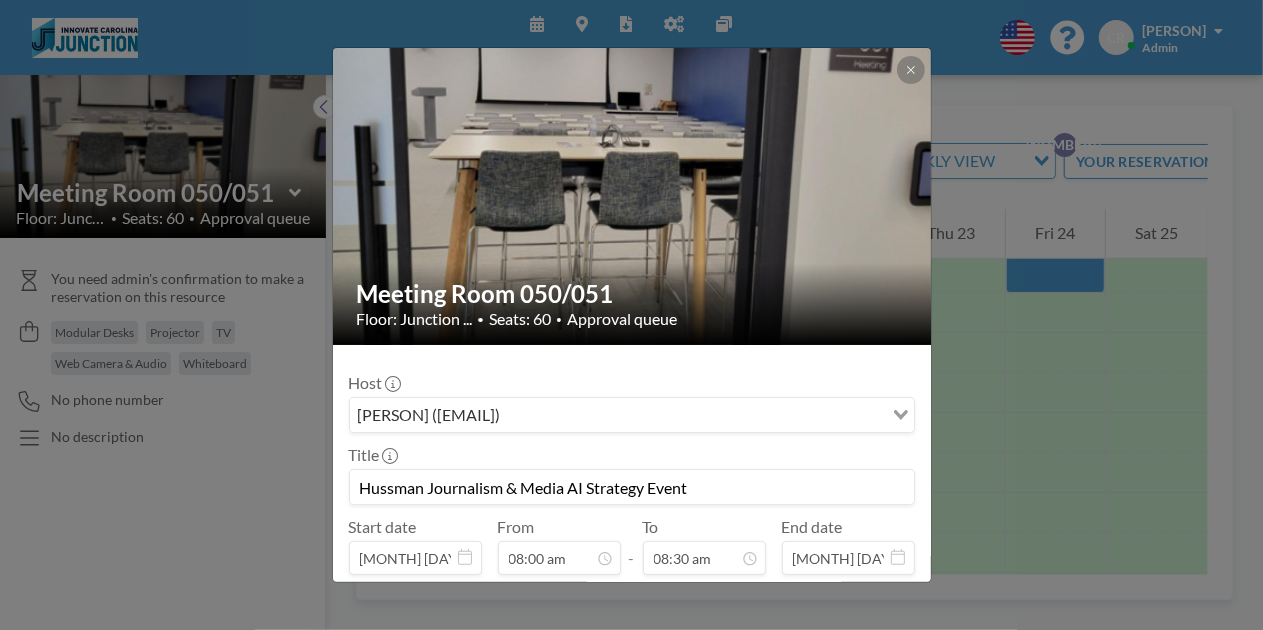 drag, startPoint x: 746, startPoint y: 487, endPoint x: 355, endPoint y: 489, distance: 391.00513 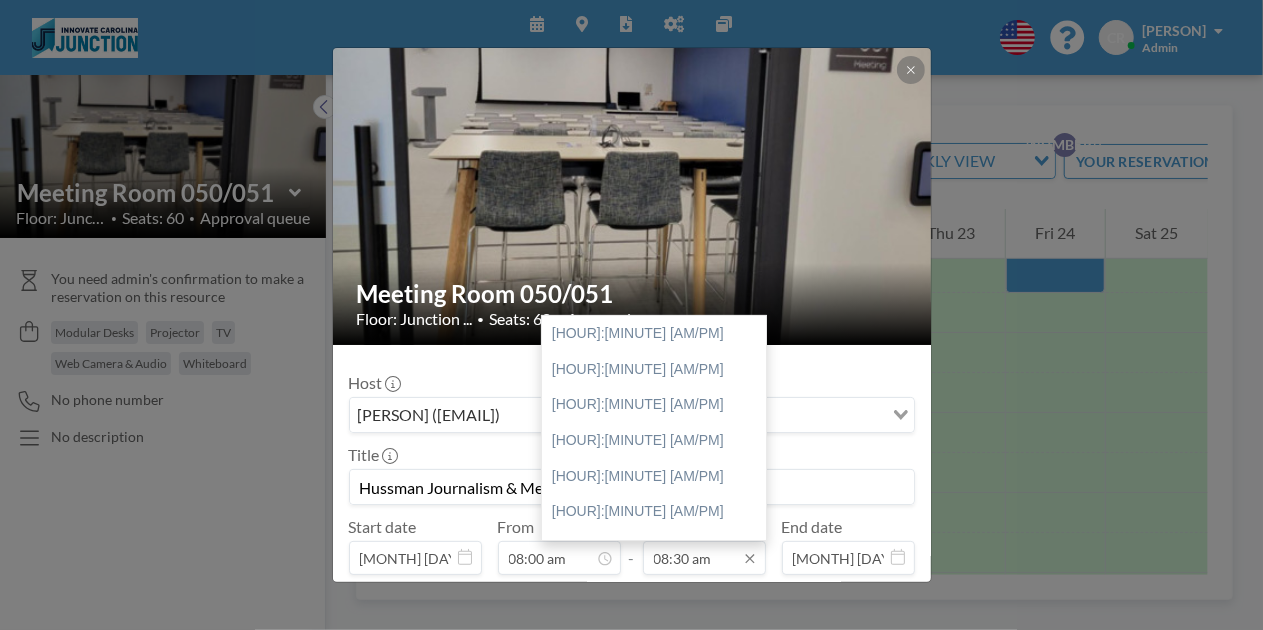 scroll, scrollTop: 605, scrollLeft: 0, axis: vertical 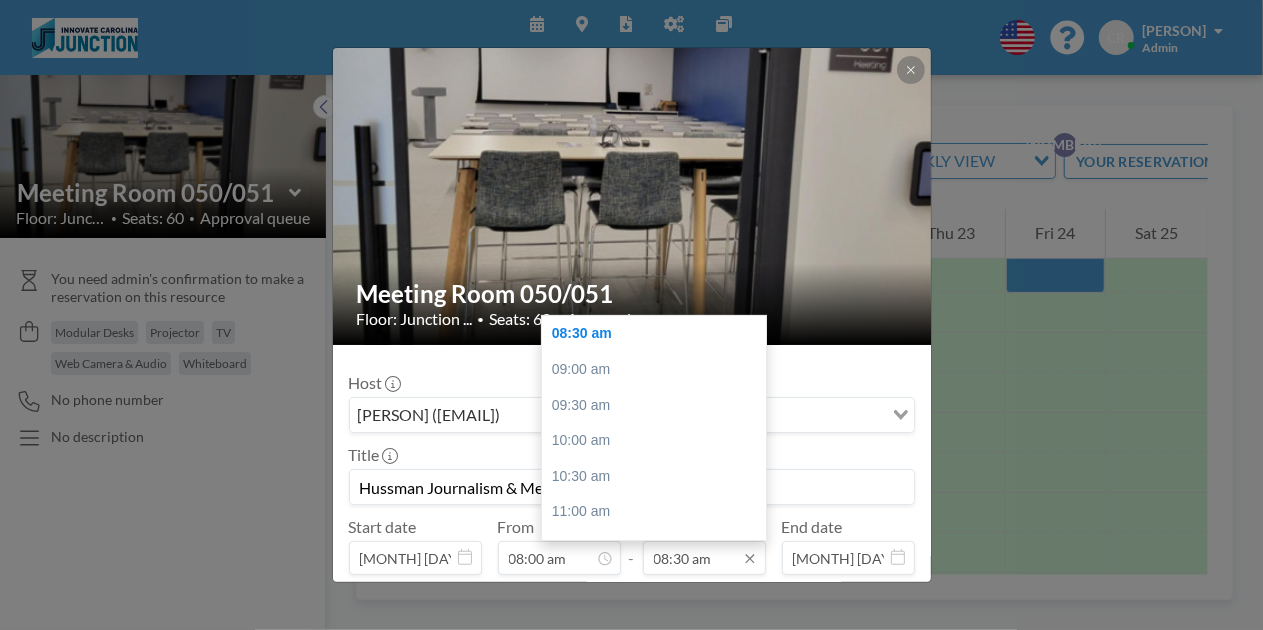 type on "Hussman Journalism & Media AI Strategy Event" 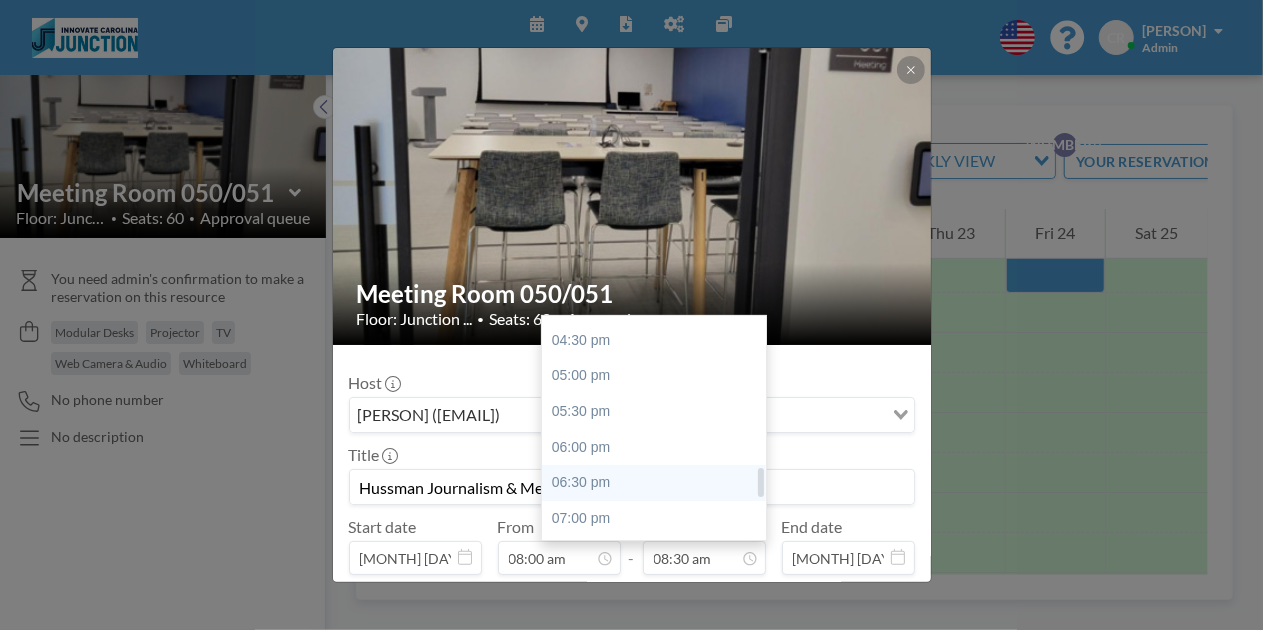 scroll, scrollTop: 1163, scrollLeft: 0, axis: vertical 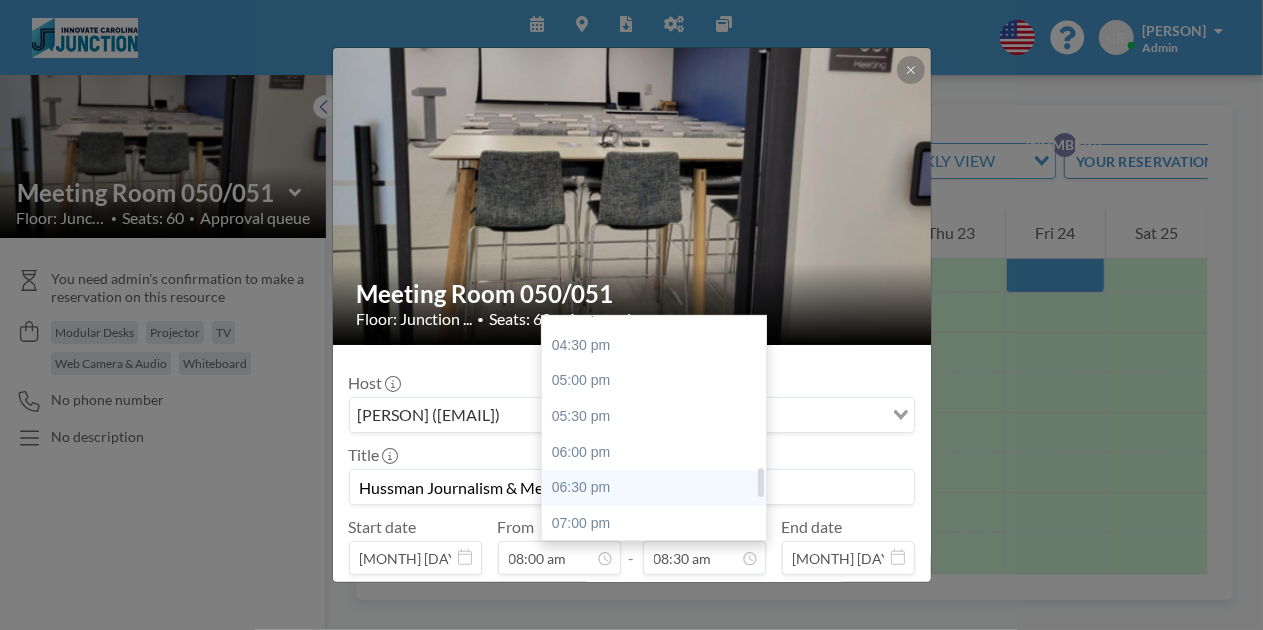 drag, startPoint x: 755, startPoint y: 405, endPoint x: 748, endPoint y: 481, distance: 76.321686 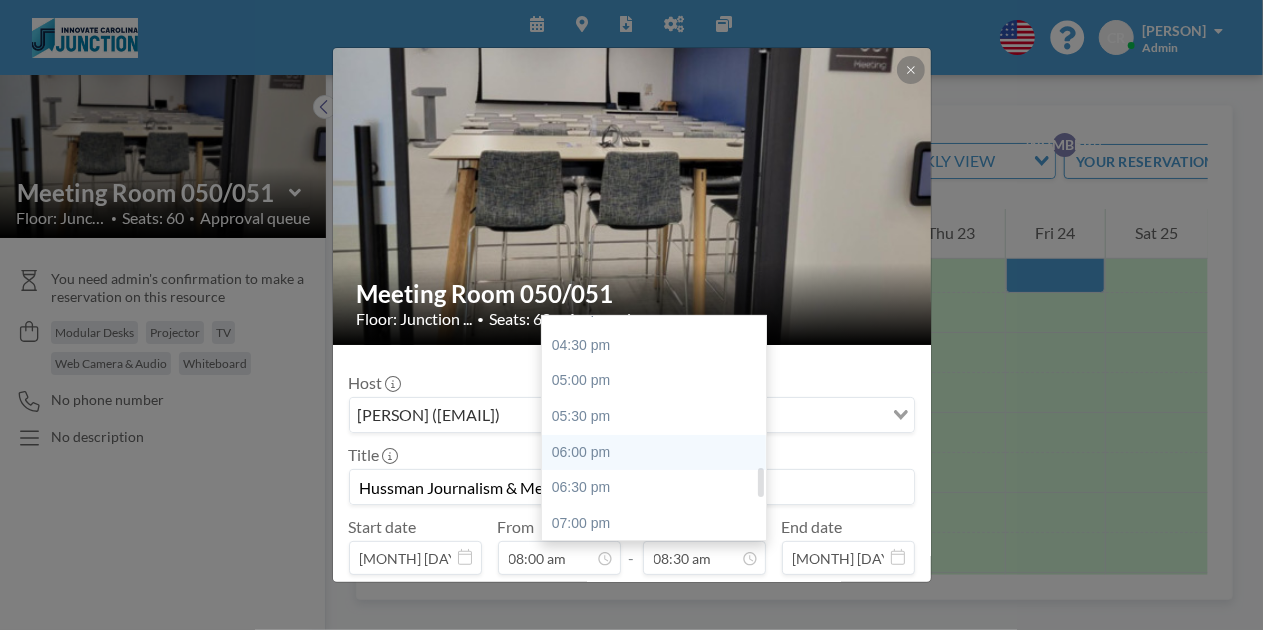 click on "06:00 pm" at bounding box center (654, 453) 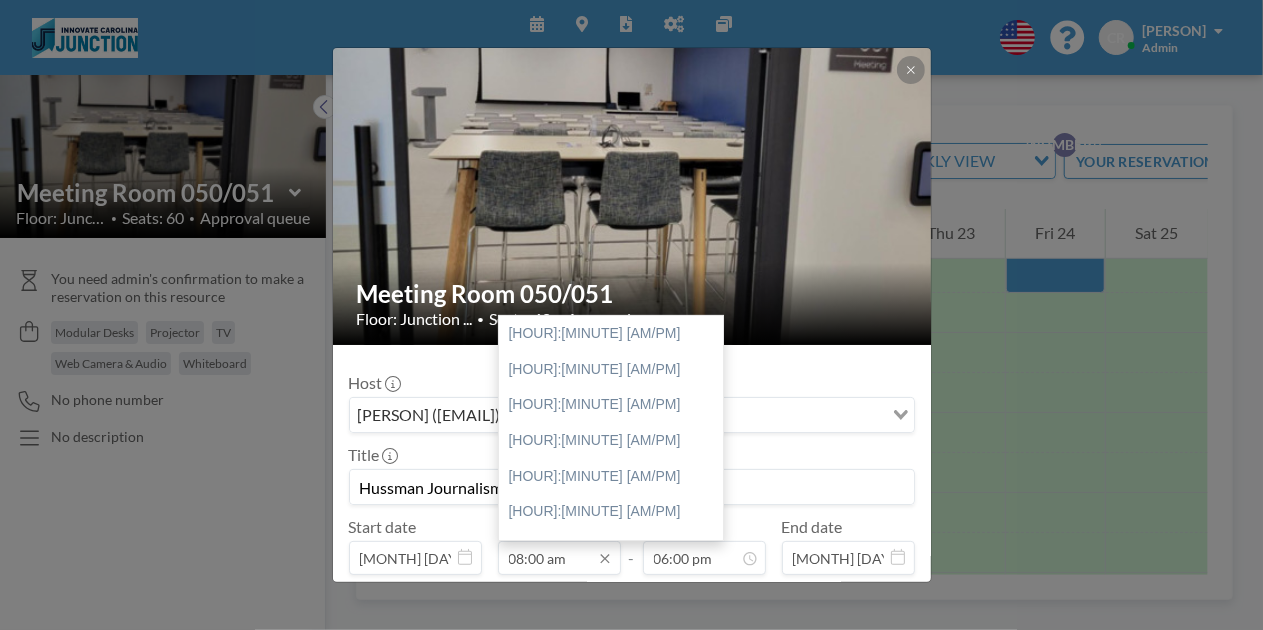 scroll, scrollTop: 570, scrollLeft: 0, axis: vertical 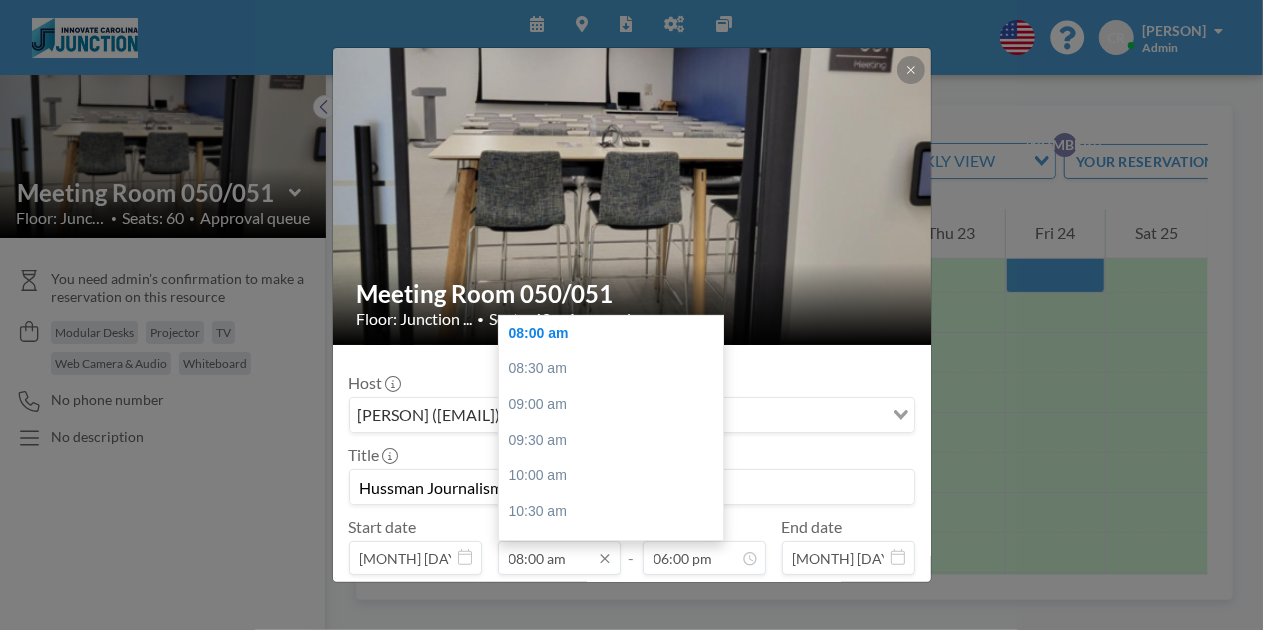 click on "08:00 am" at bounding box center [559, 558] 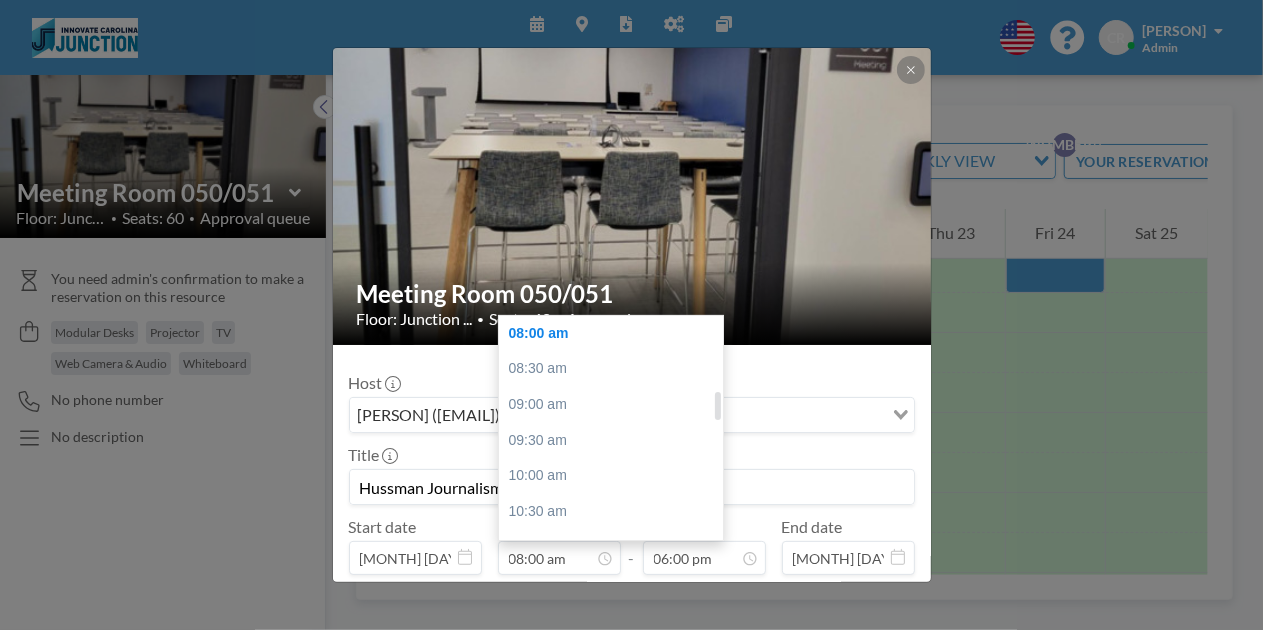 click at bounding box center [718, 428] 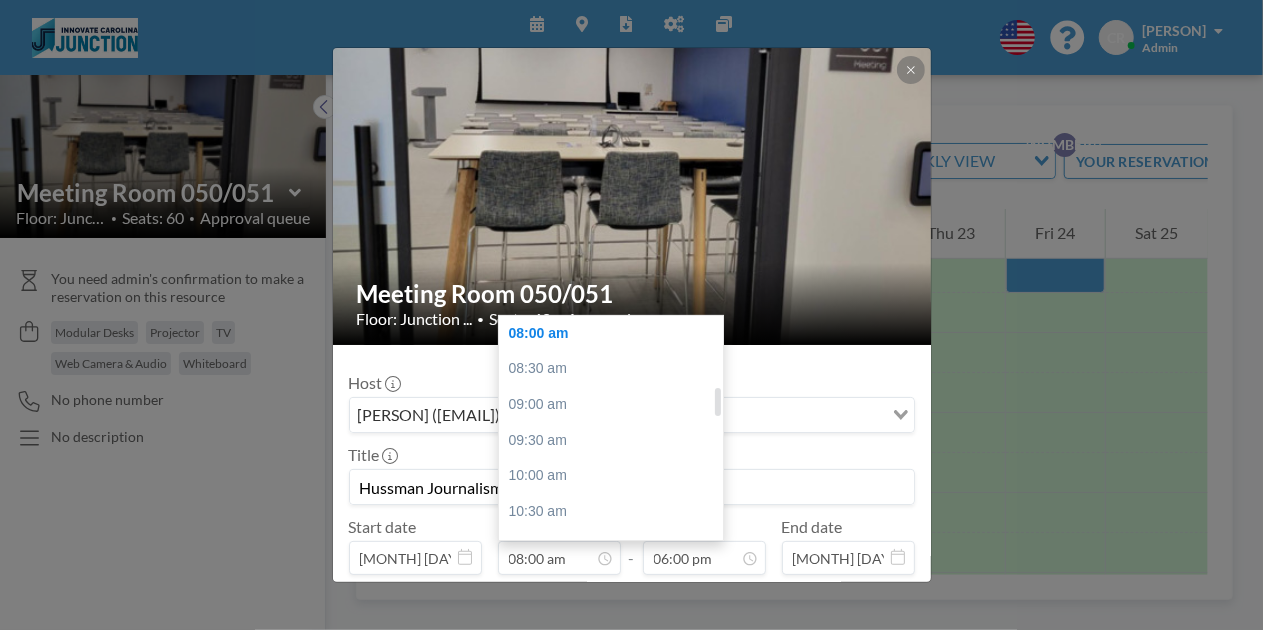 scroll, scrollTop: 368, scrollLeft: 0, axis: vertical 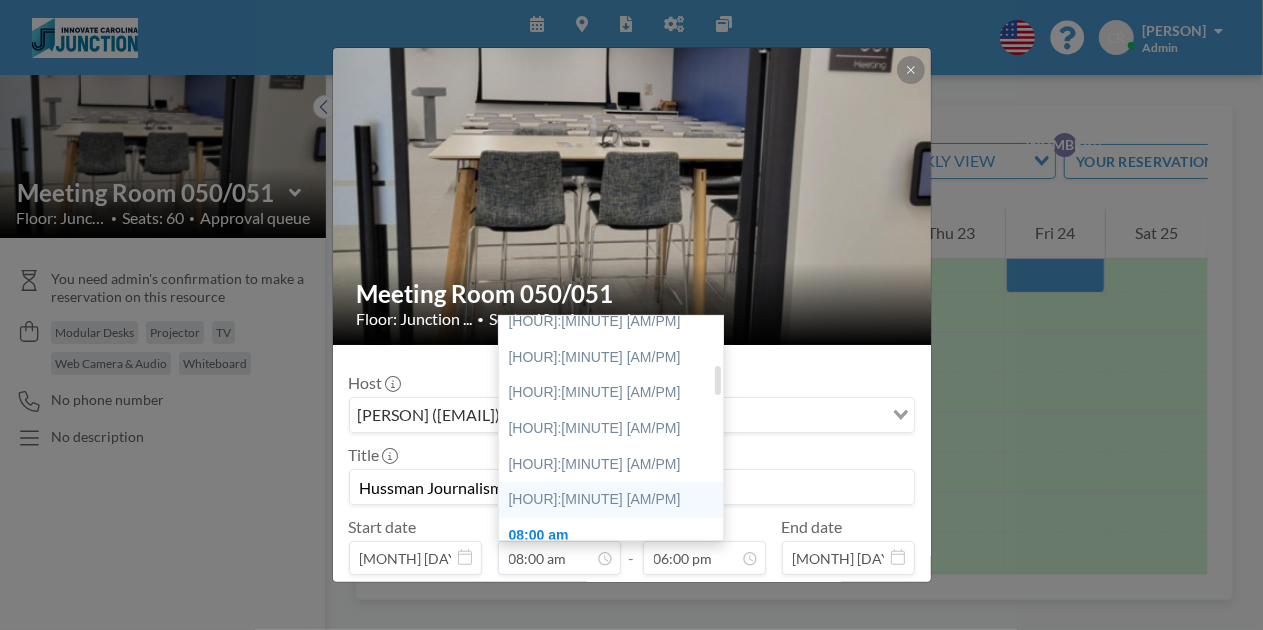 click on "[HOUR]:[MINUTE] [AM/PM]" at bounding box center (611, 500) 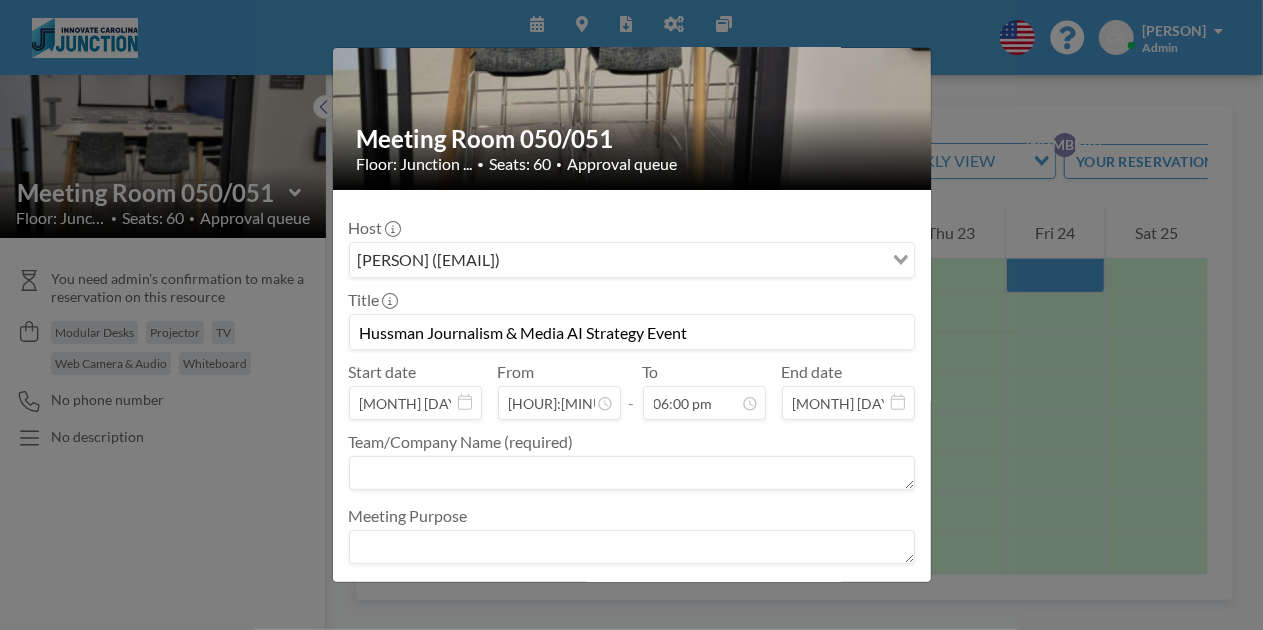 scroll, scrollTop: 156, scrollLeft: 0, axis: vertical 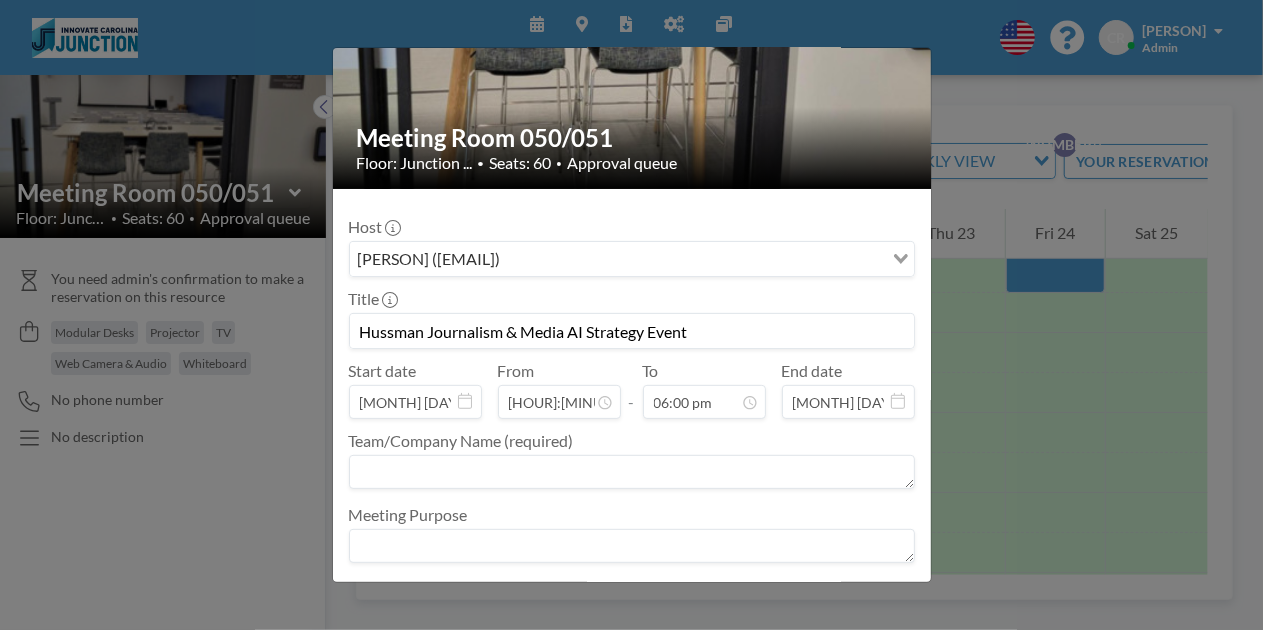click at bounding box center (632, 472) 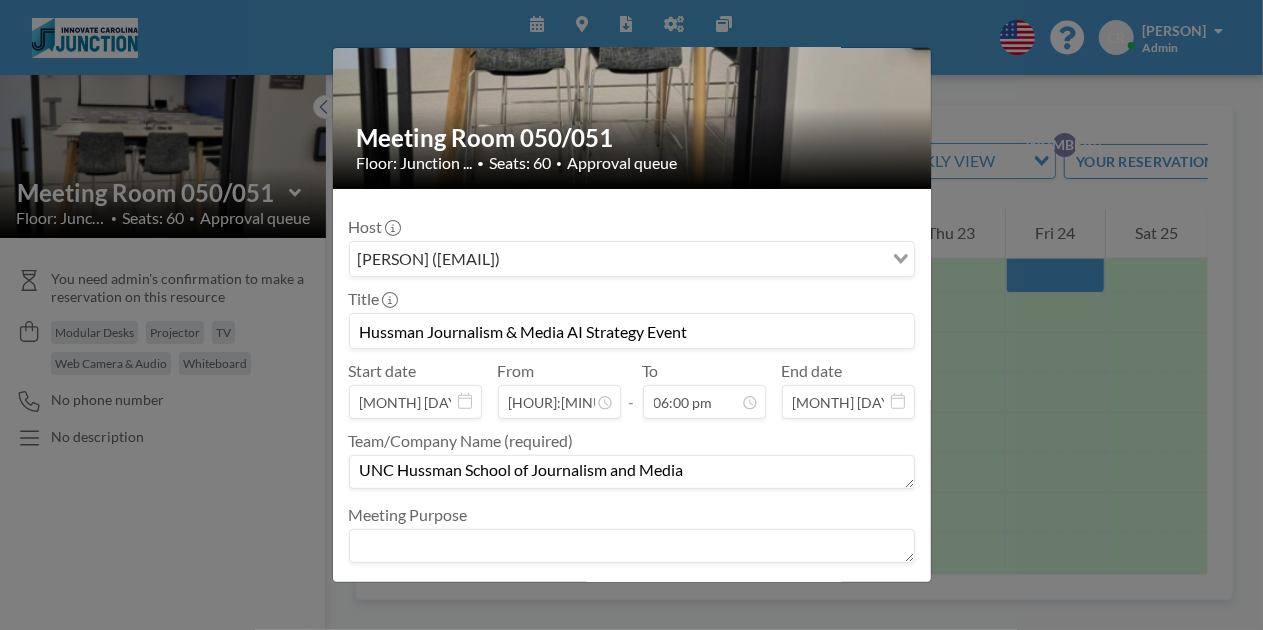 type on "UNC Hussman School of Journalism and Media" 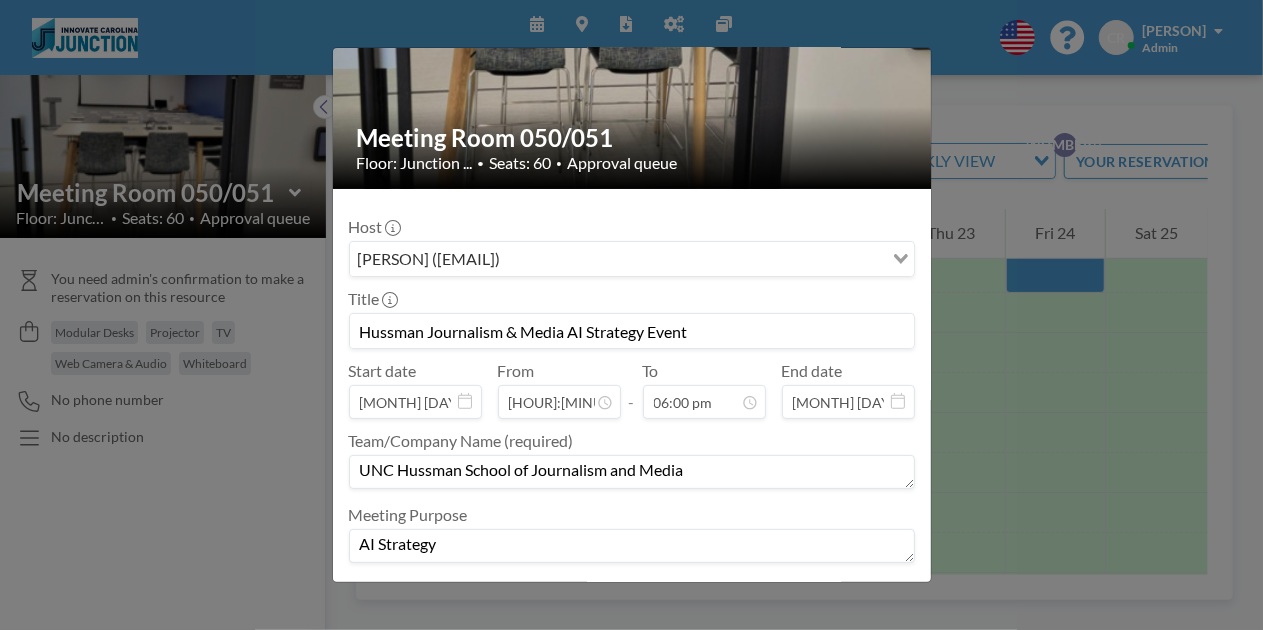 scroll, scrollTop: 197, scrollLeft: 0, axis: vertical 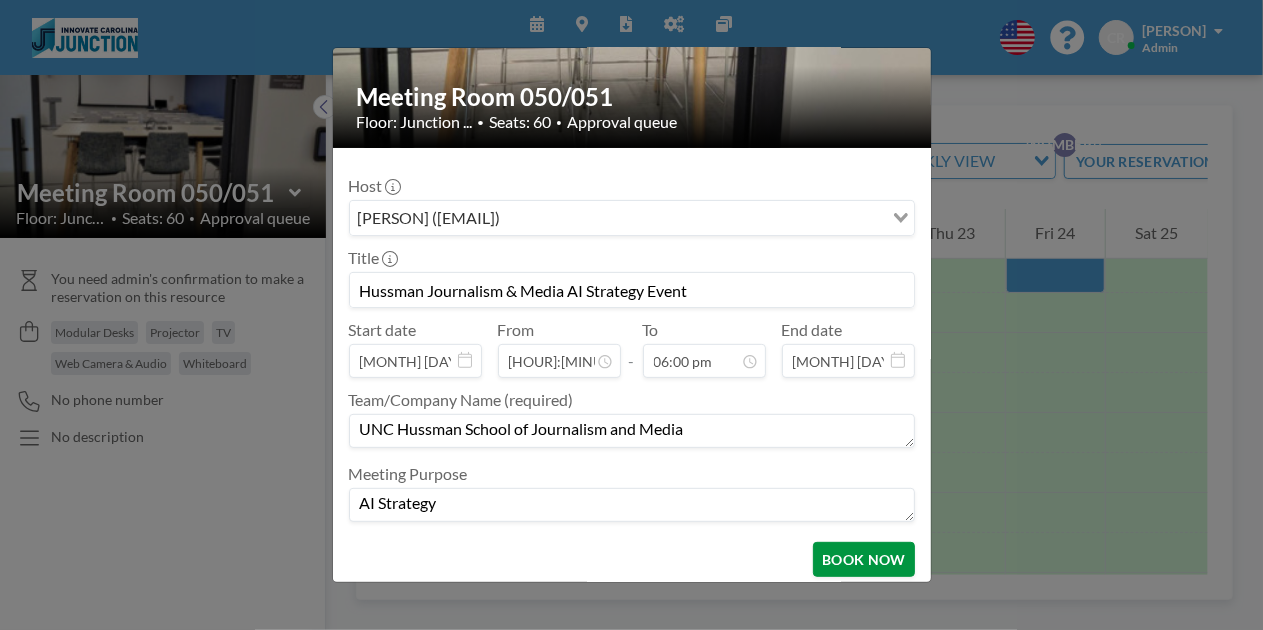type on "AI Strategy" 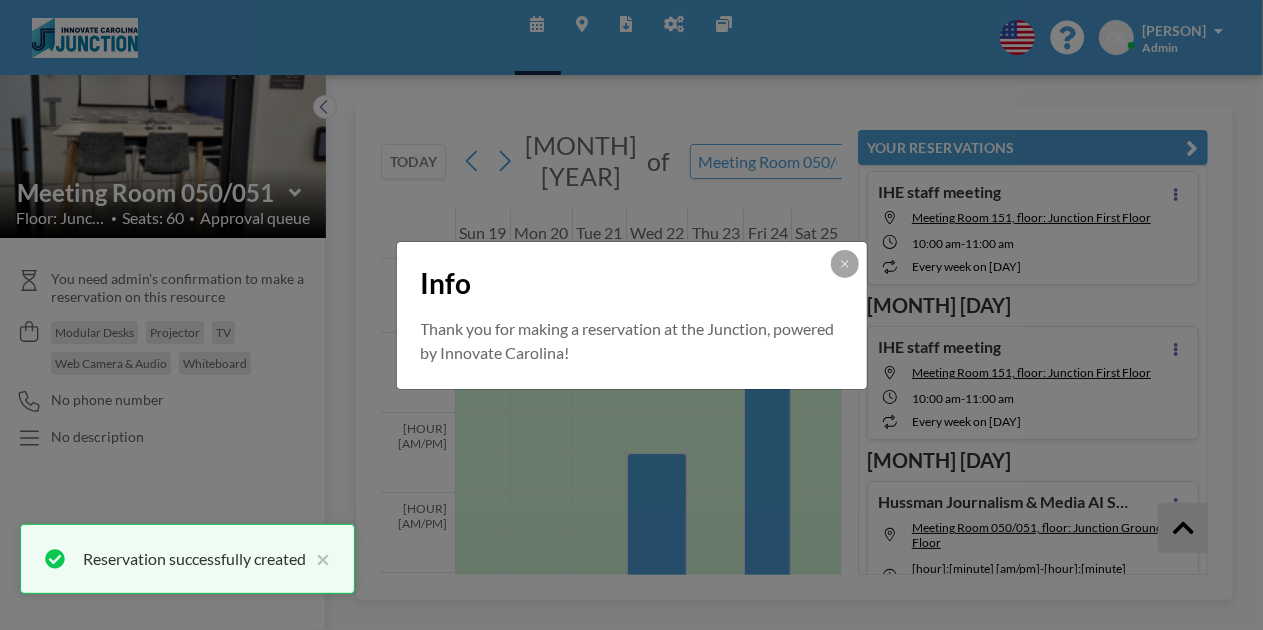 scroll, scrollTop: 1262, scrollLeft: 0, axis: vertical 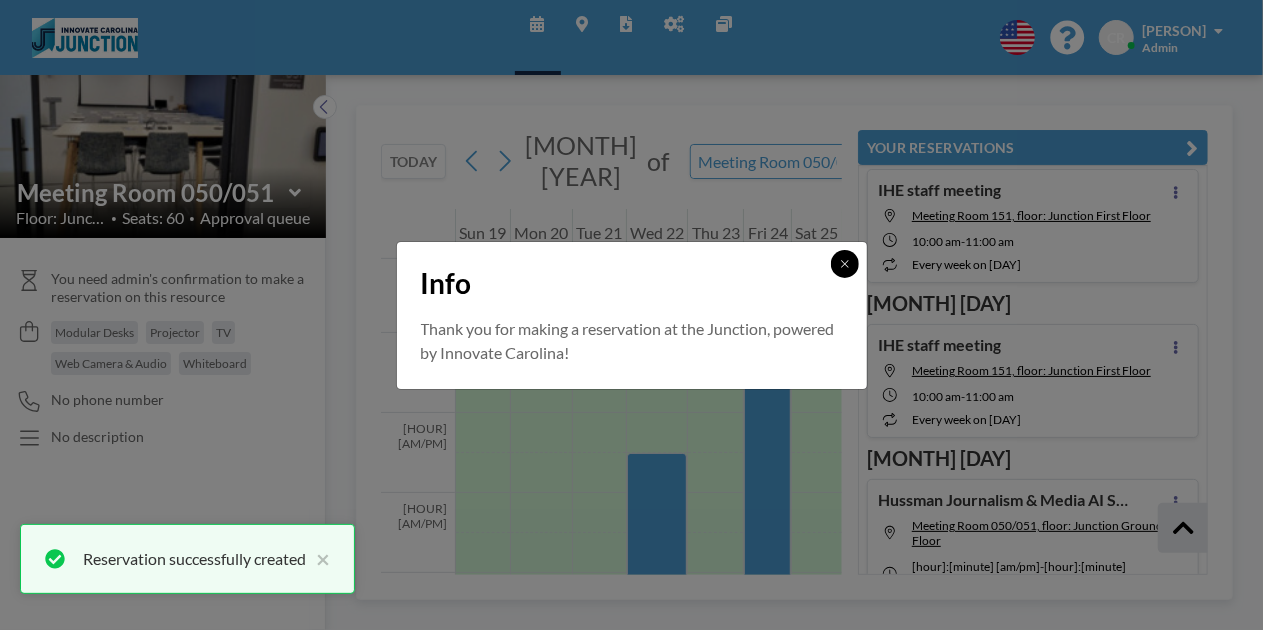 click at bounding box center (845, 264) 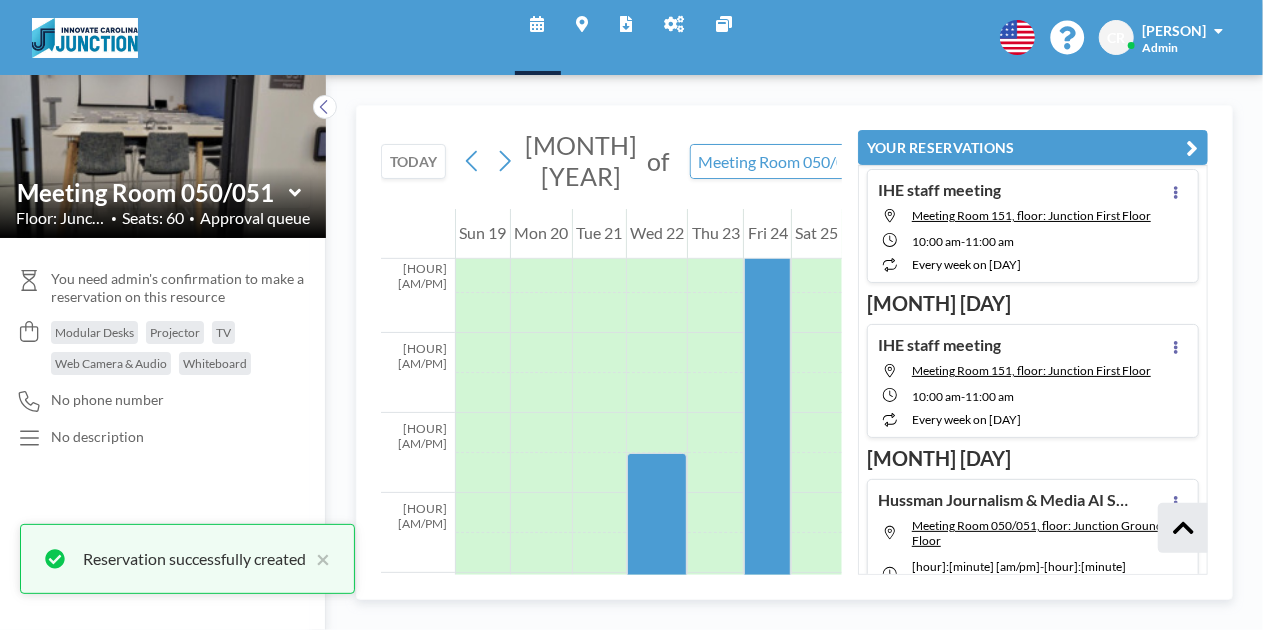 click at bounding box center (1193, 148) 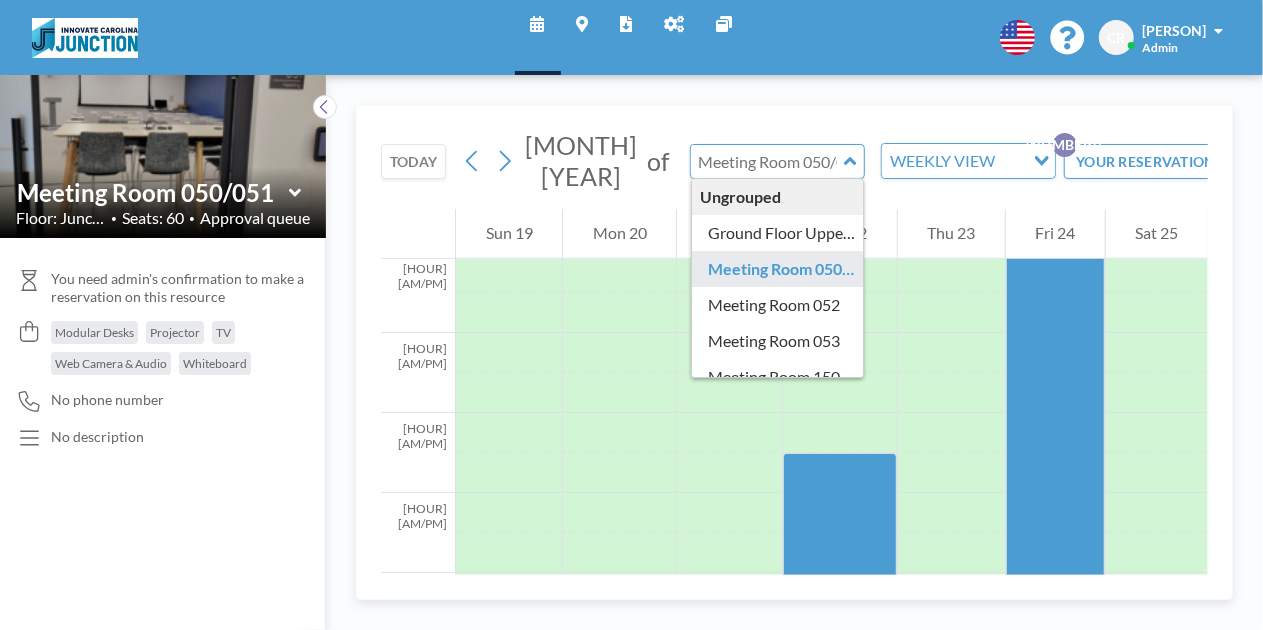click at bounding box center [767, 161] 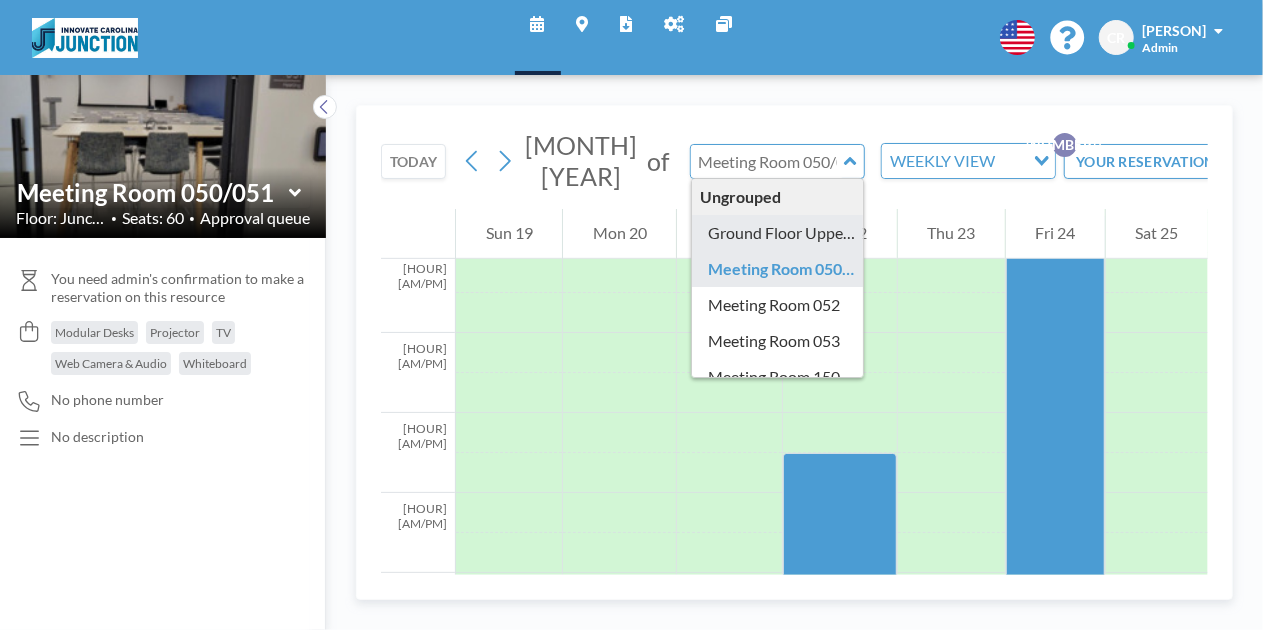 type on "Ground Floor Upper Open Area" 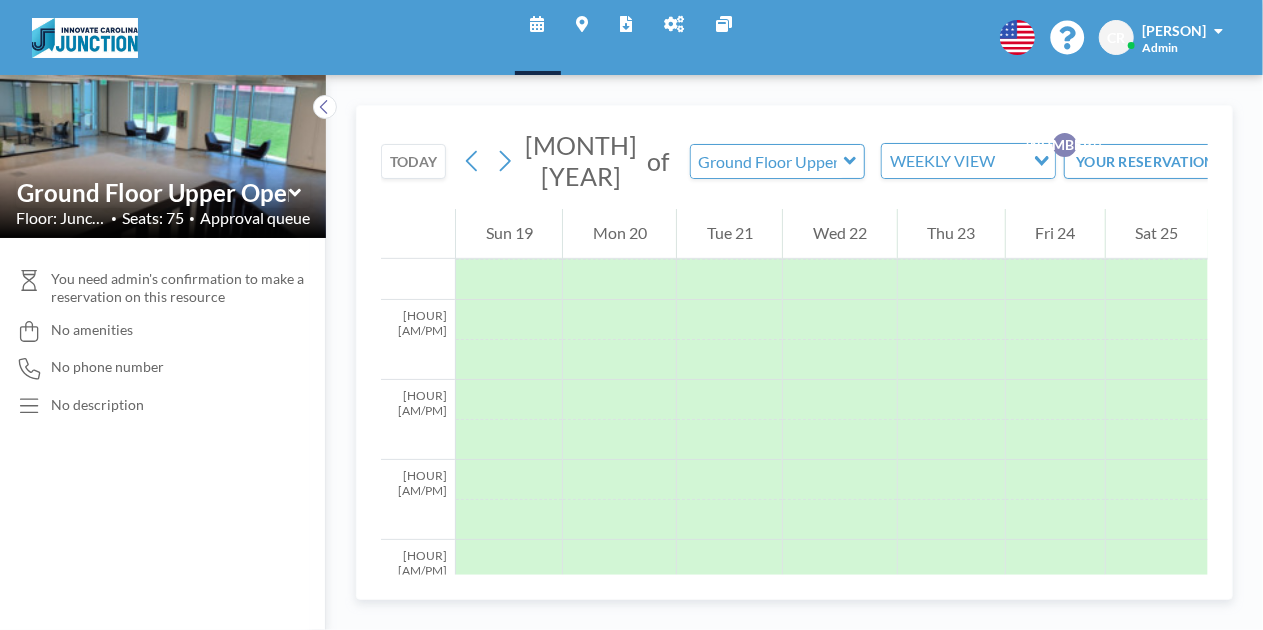 scroll, scrollTop: 600, scrollLeft: 0, axis: vertical 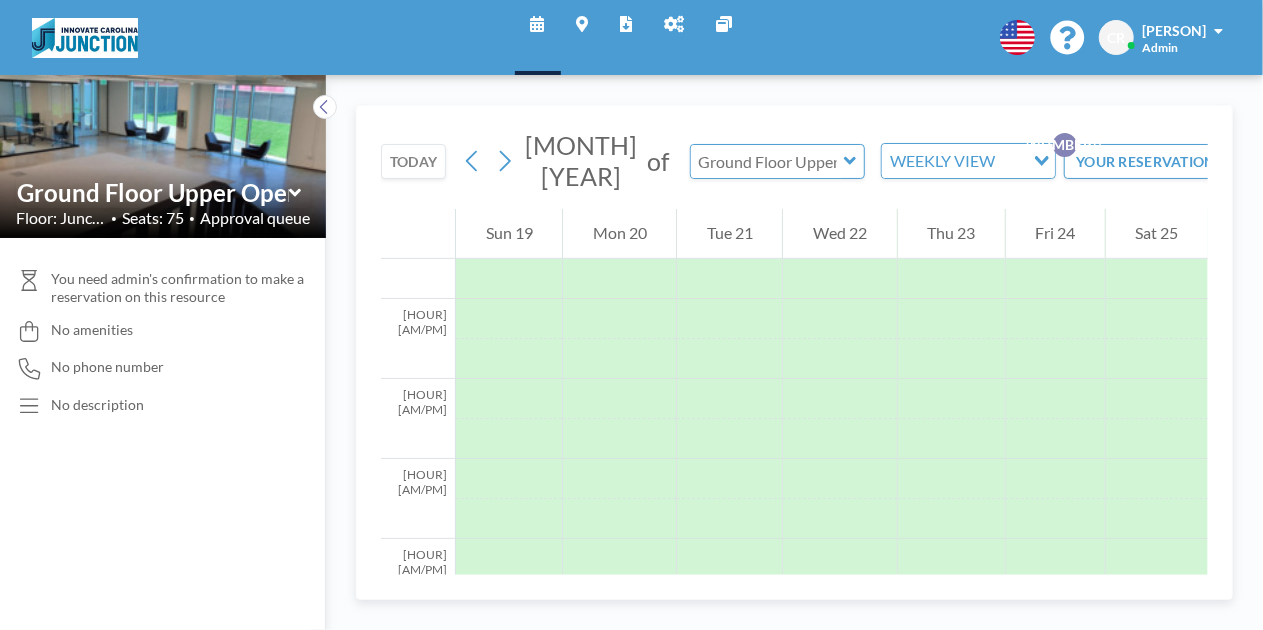 click at bounding box center (767, 161) 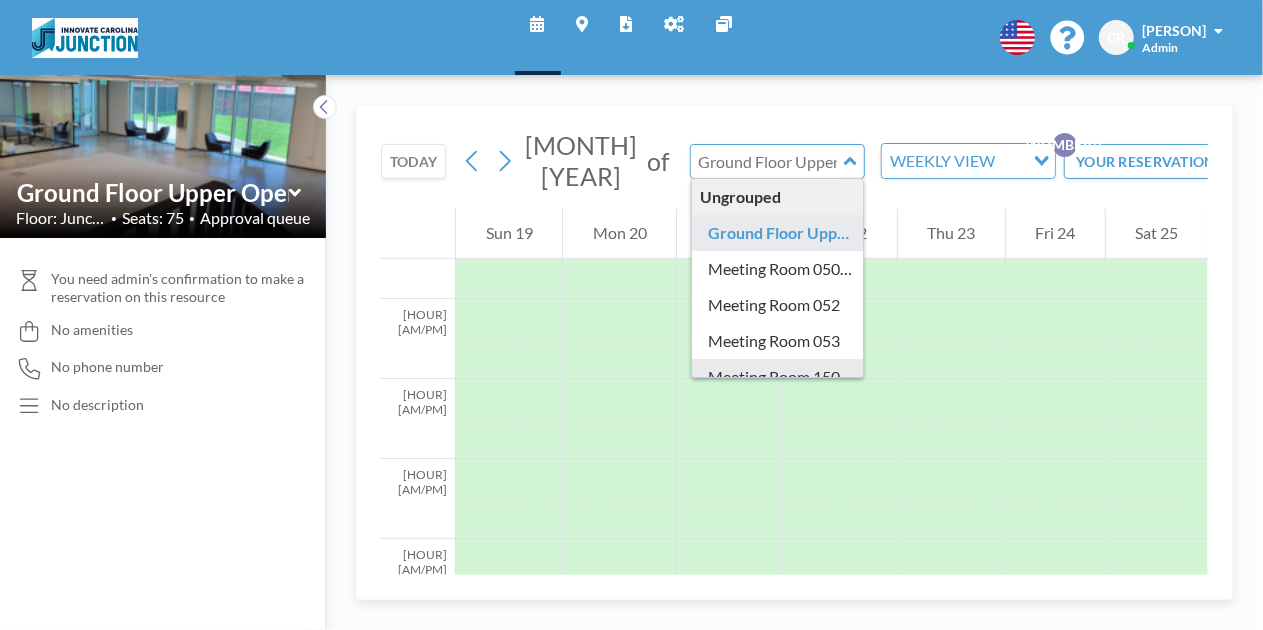 type on "Meeting Room 150" 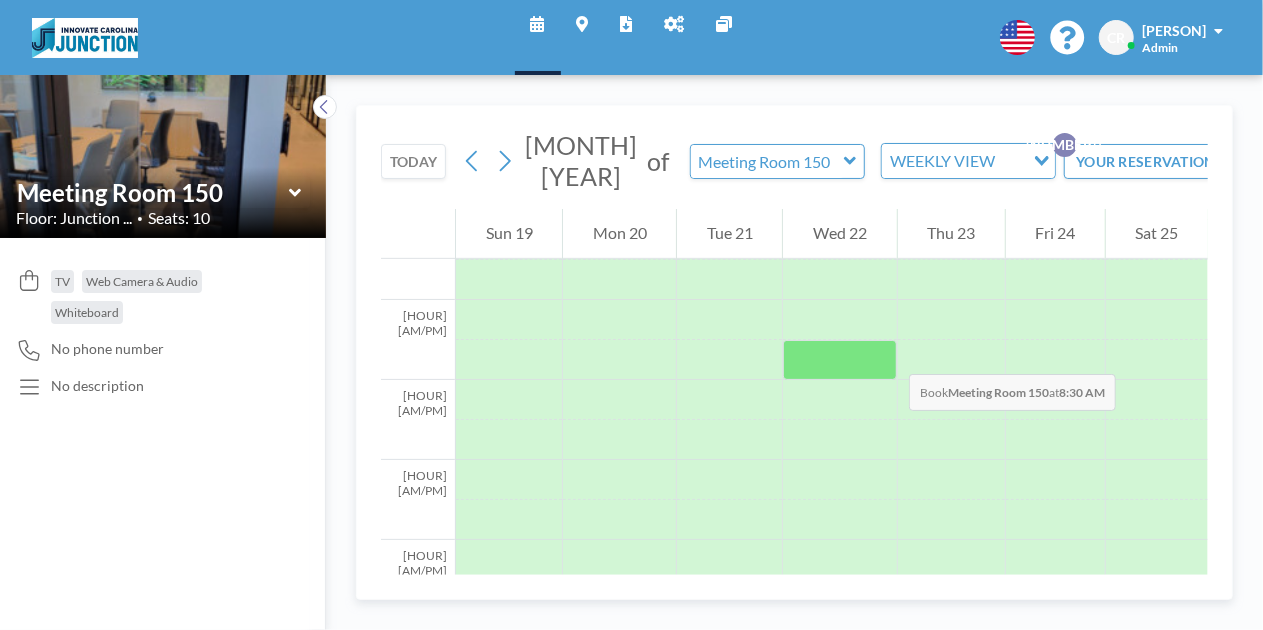 scroll, scrollTop: 600, scrollLeft: 0, axis: vertical 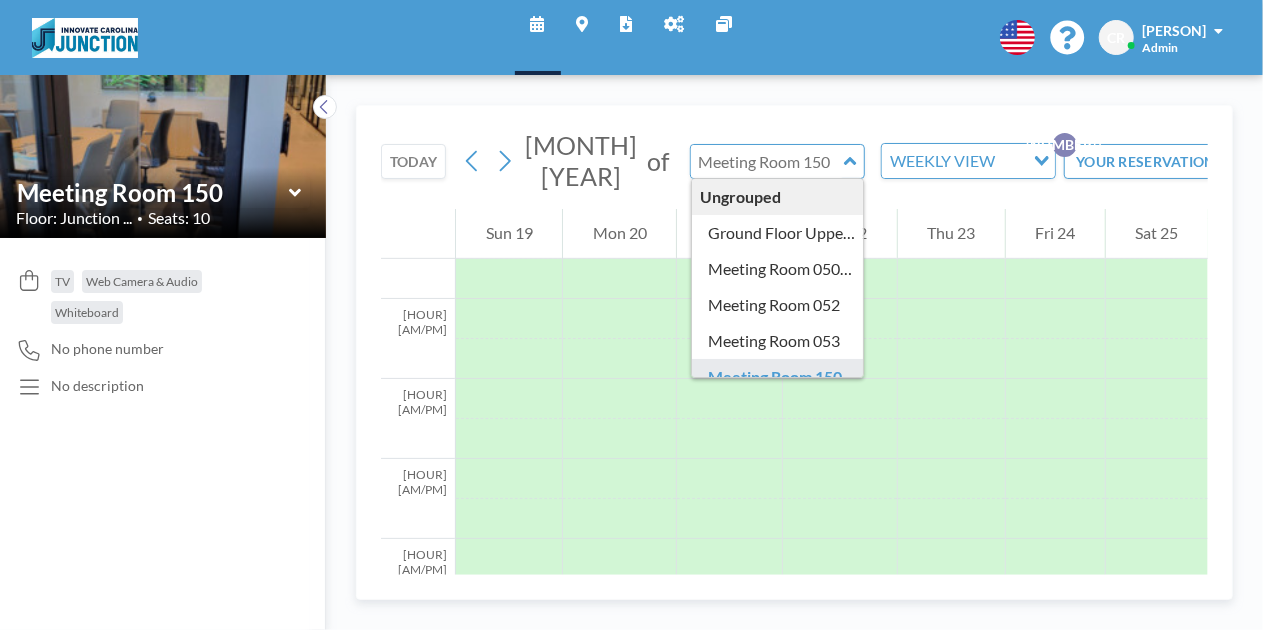 click at bounding box center [767, 161] 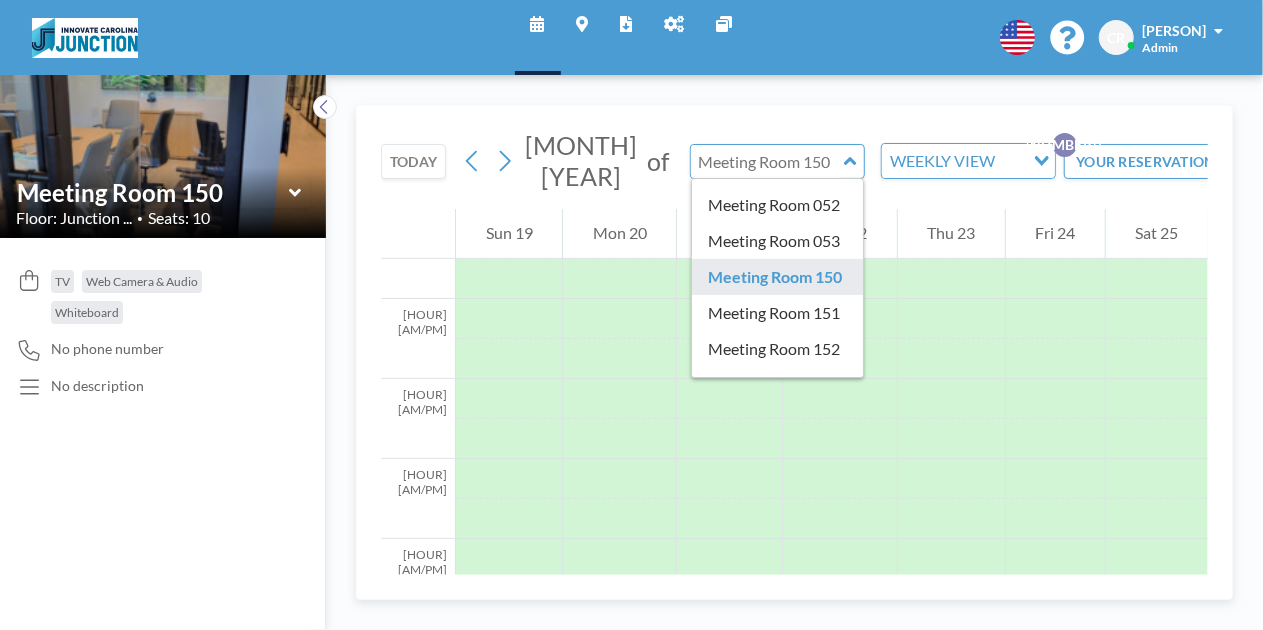 scroll, scrollTop: 110, scrollLeft: 0, axis: vertical 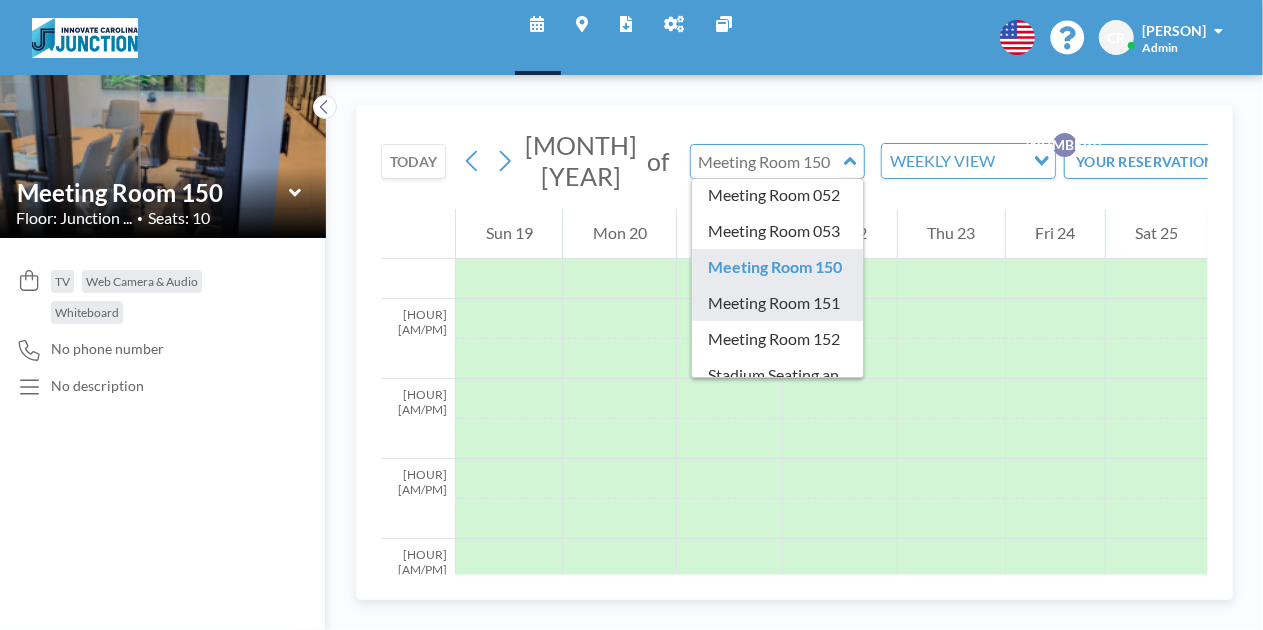 type on "Meeting Room 151" 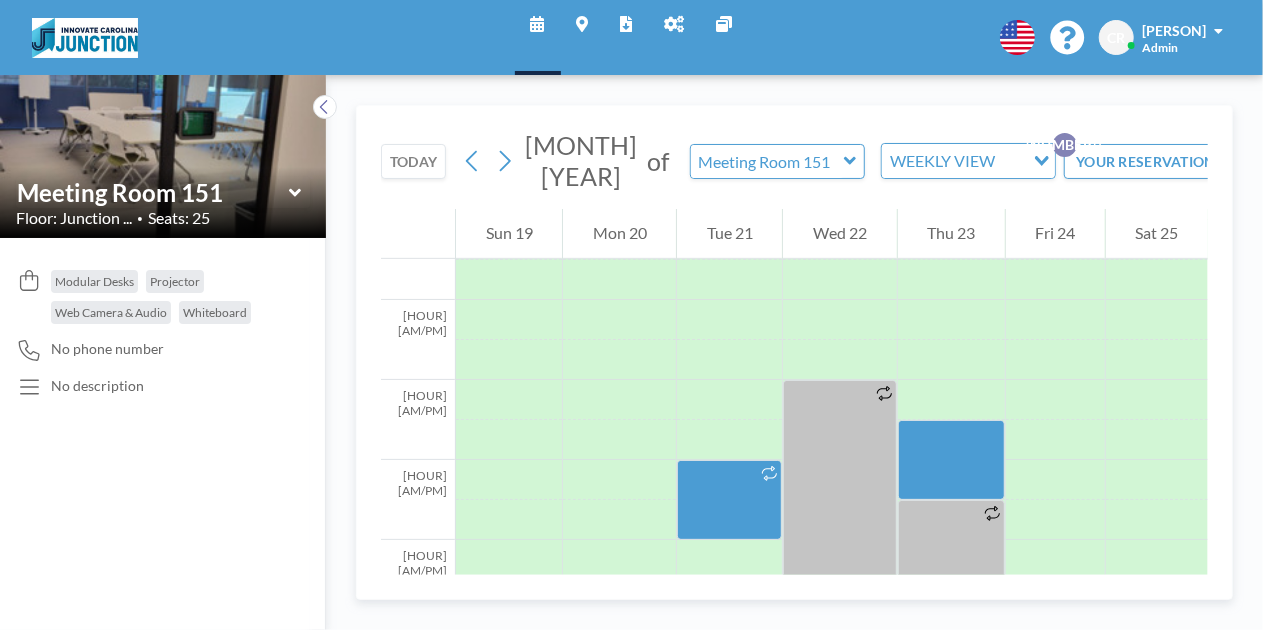 scroll, scrollTop: 600, scrollLeft: 0, axis: vertical 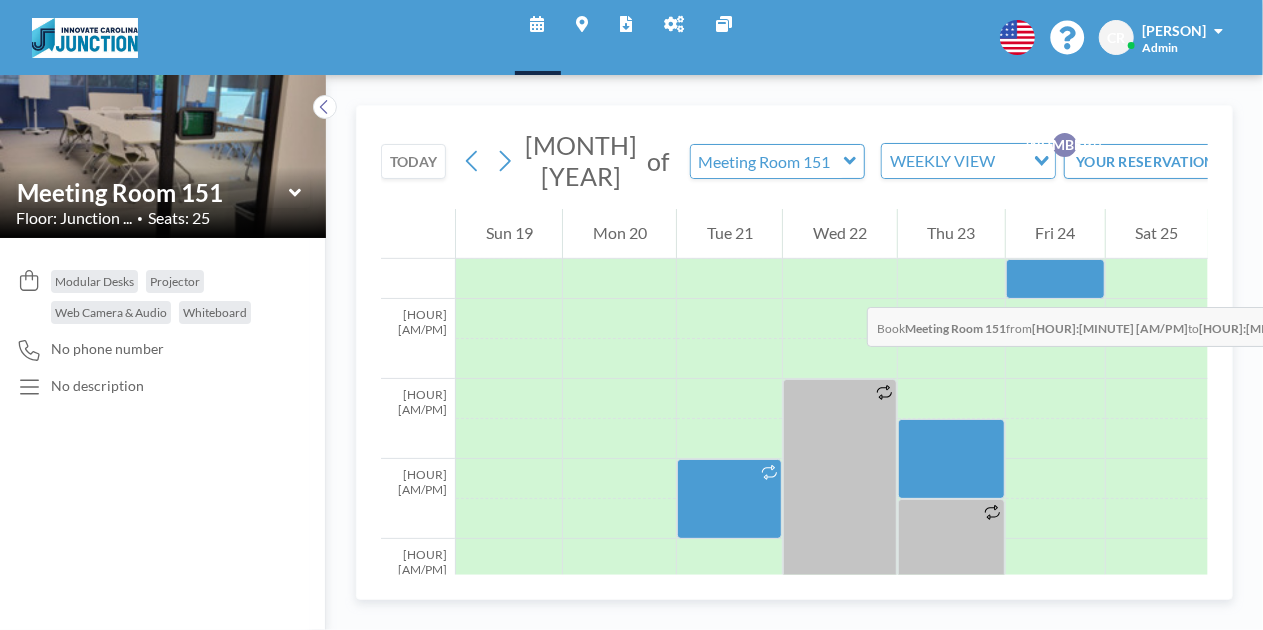 click at bounding box center (1055, 279) 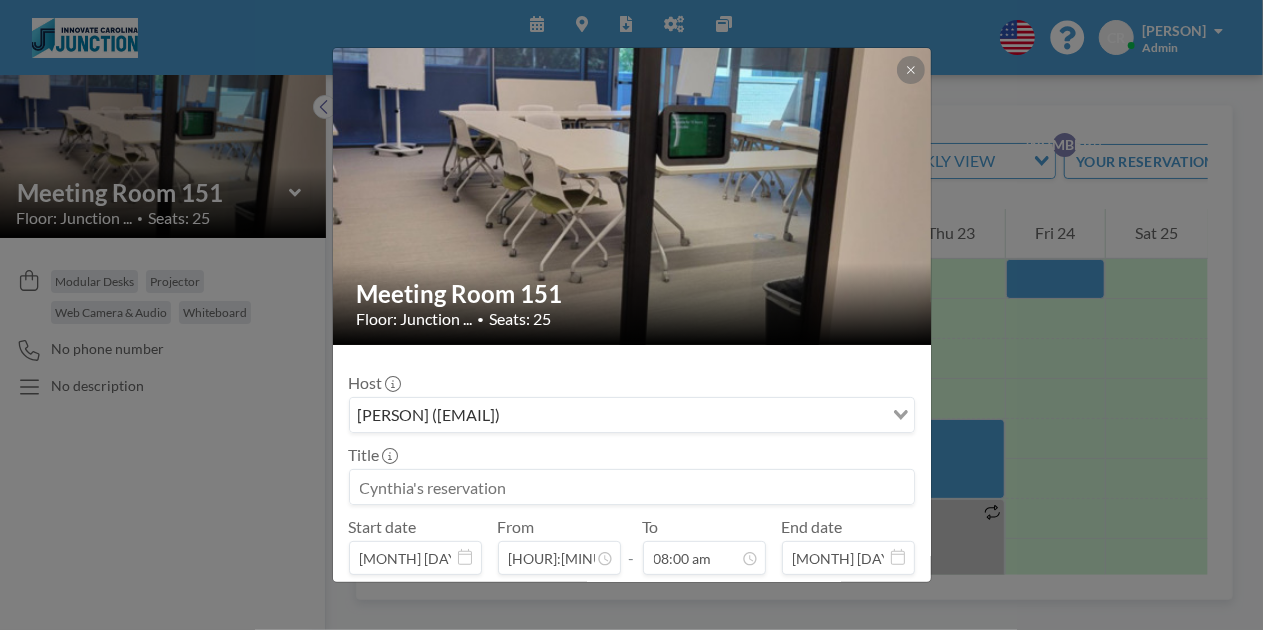 click at bounding box center [632, 487] 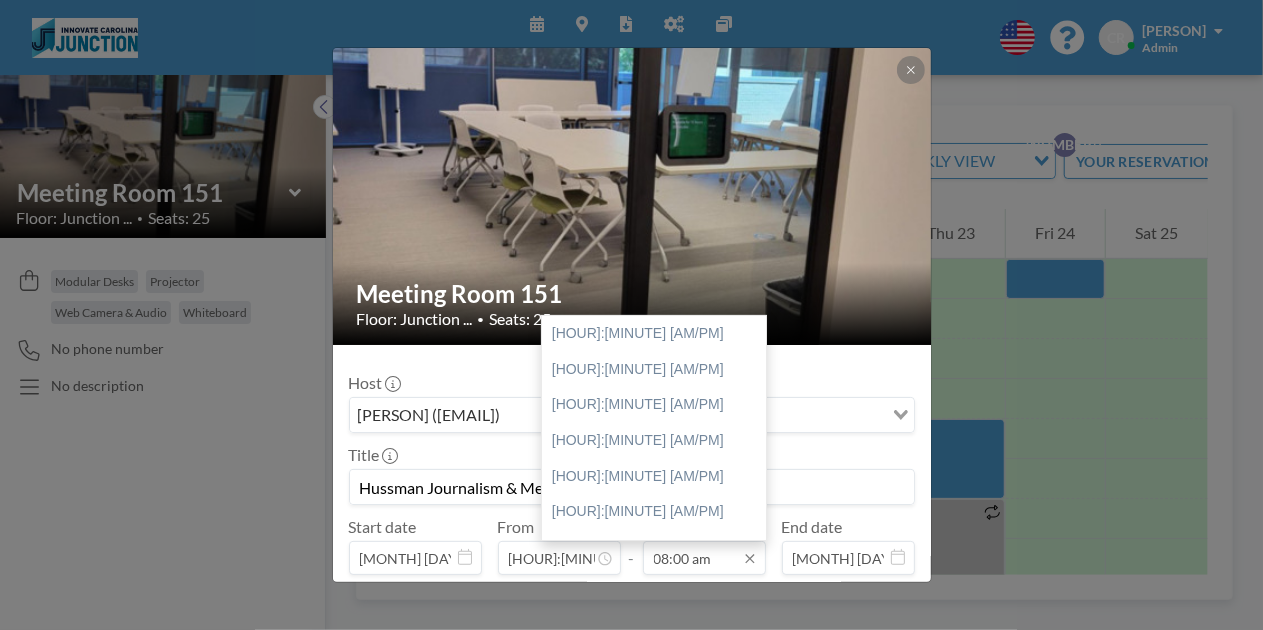 scroll, scrollTop: 570, scrollLeft: 0, axis: vertical 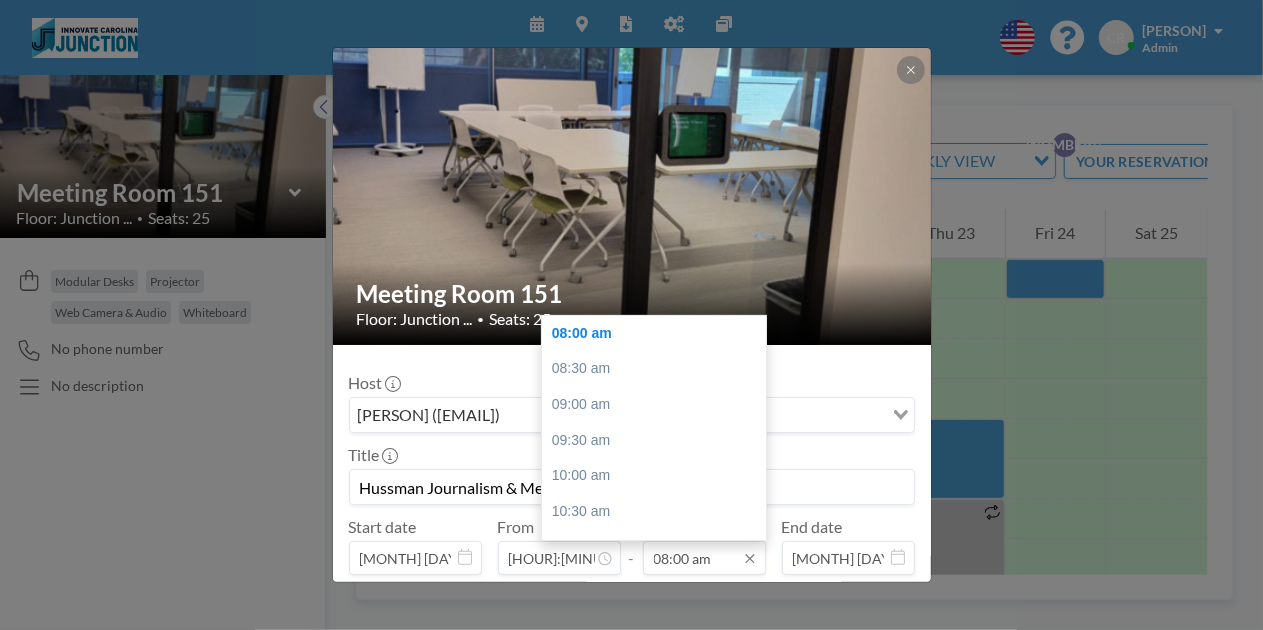 type on "Hussman Journalism & Media AI Strategy Event" 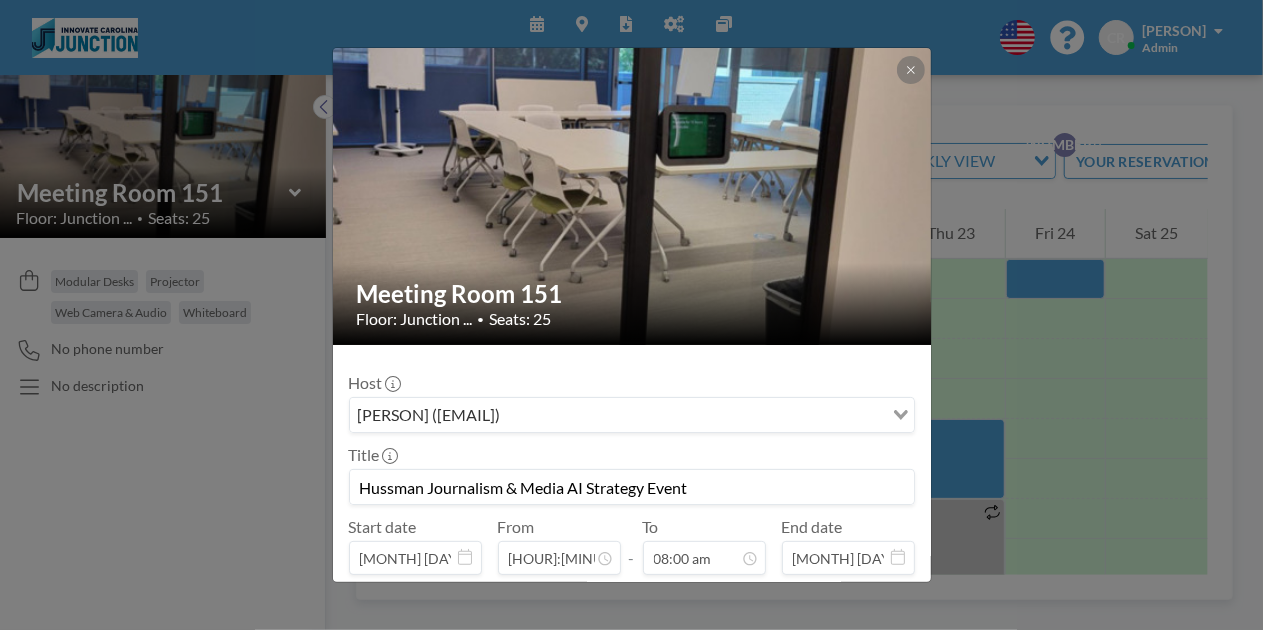 scroll, scrollTop: 570, scrollLeft: 0, axis: vertical 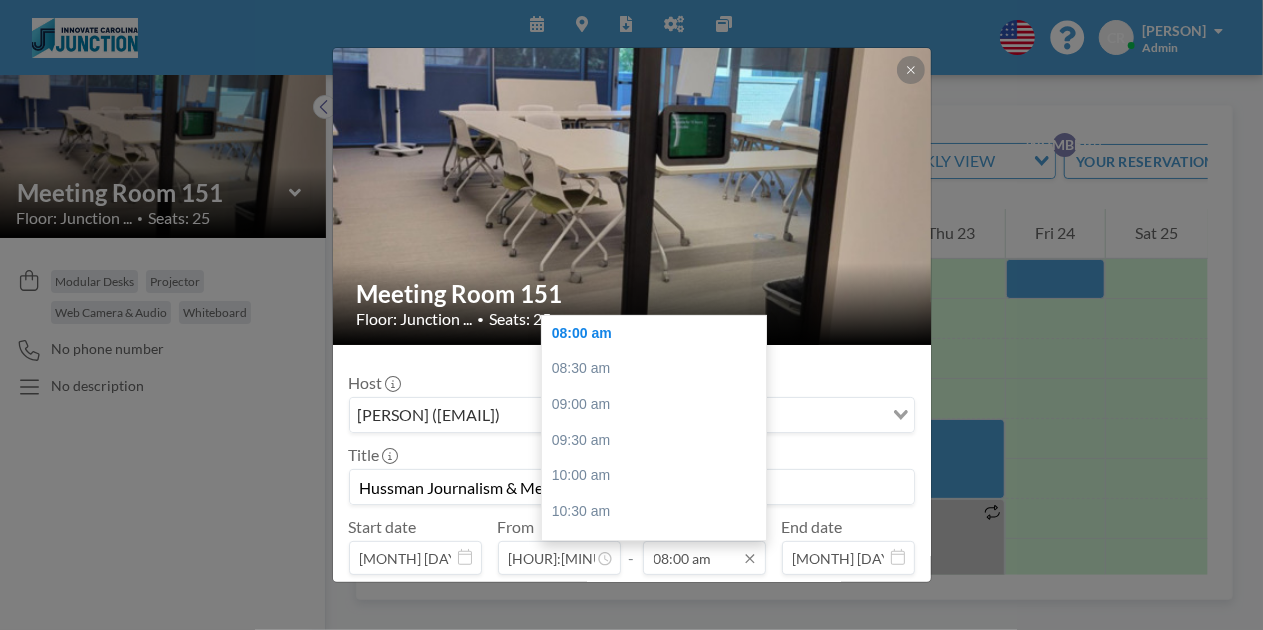 click on "08:00 am" at bounding box center (704, 558) 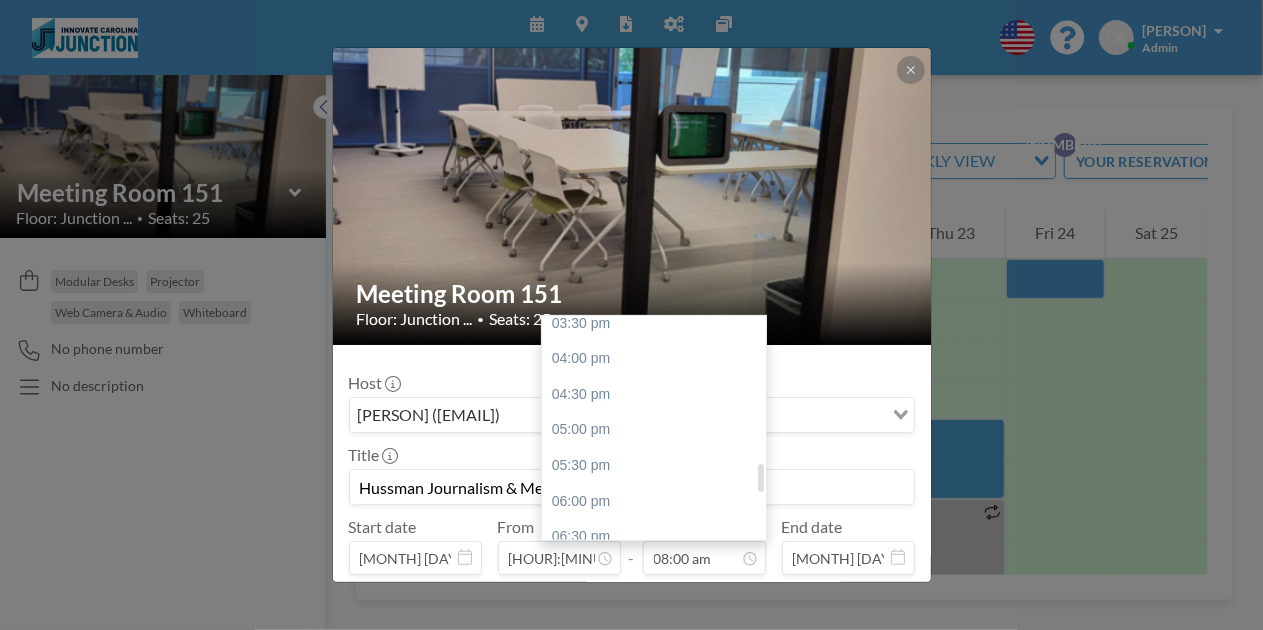 scroll, scrollTop: 1129, scrollLeft: 0, axis: vertical 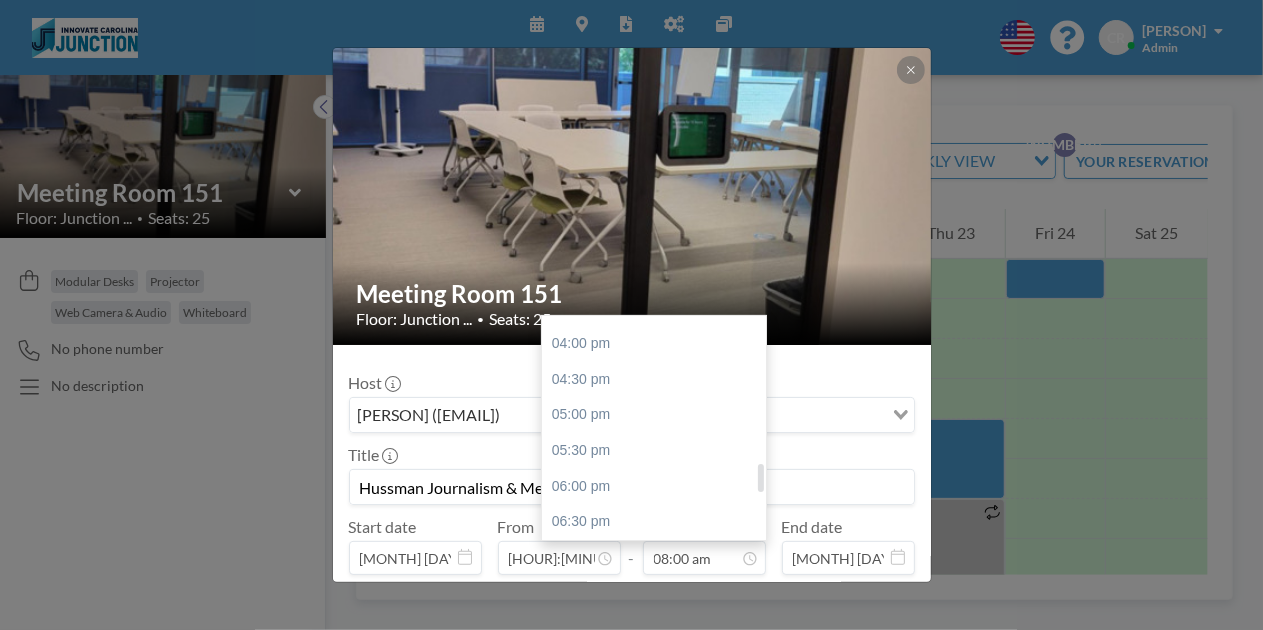 drag, startPoint x: 761, startPoint y: 411, endPoint x: 761, endPoint y: 486, distance: 75 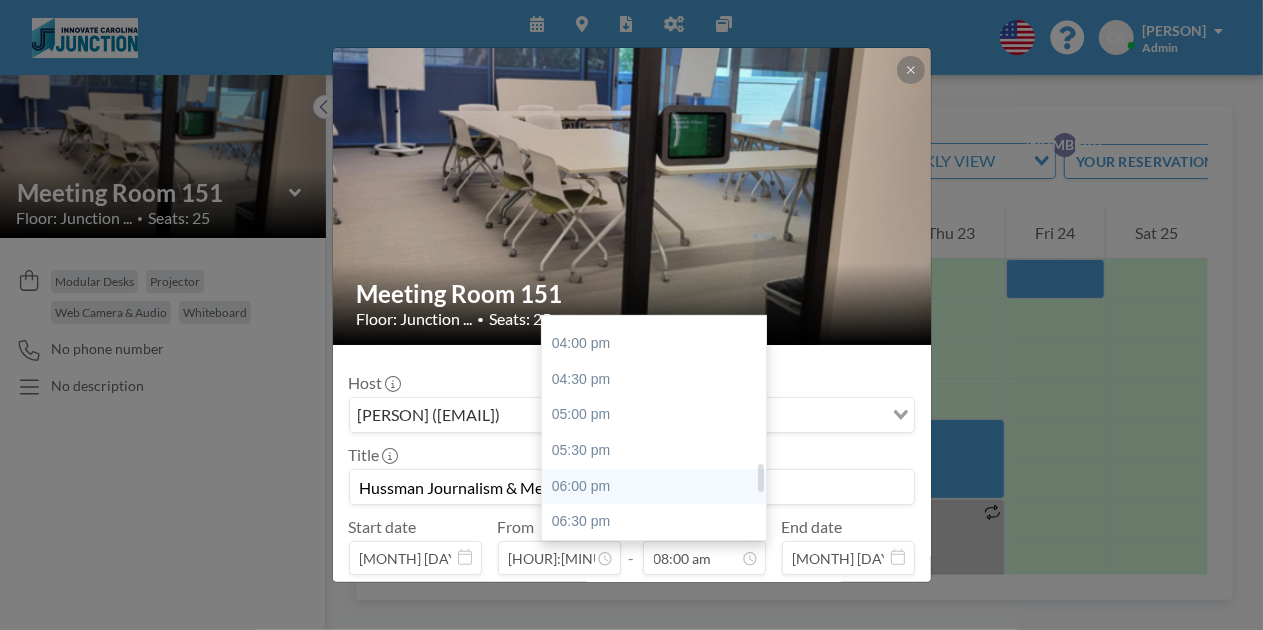 click on "06:00 pm" at bounding box center [654, 487] 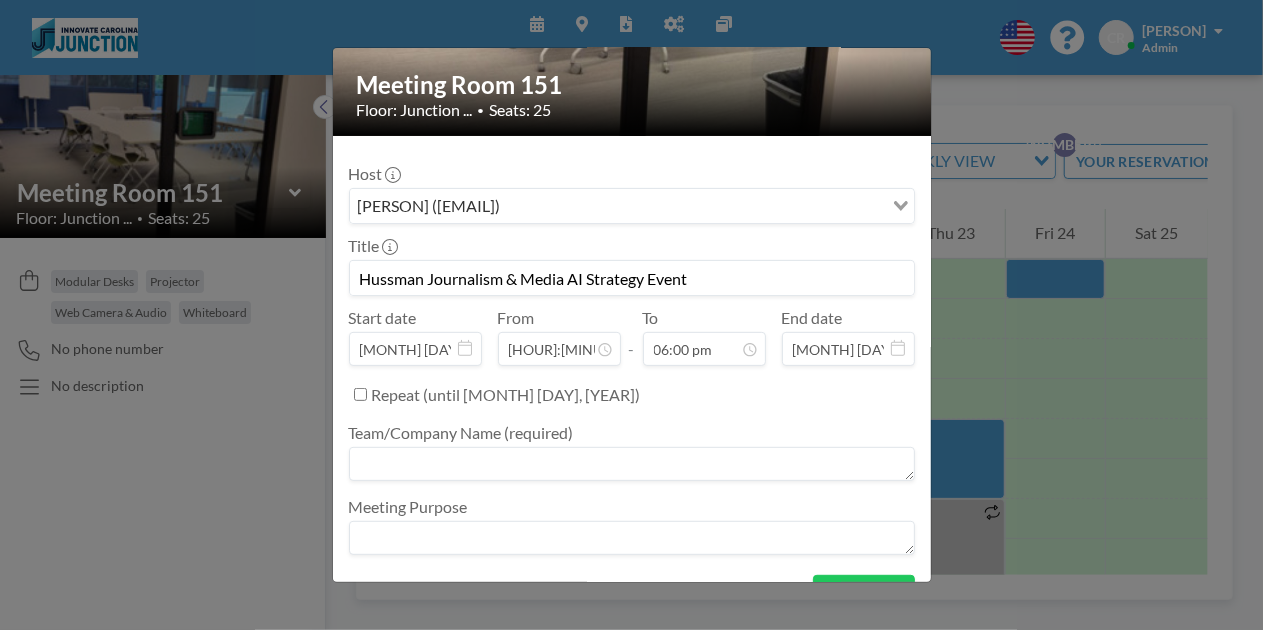 scroll, scrollTop: 220, scrollLeft: 0, axis: vertical 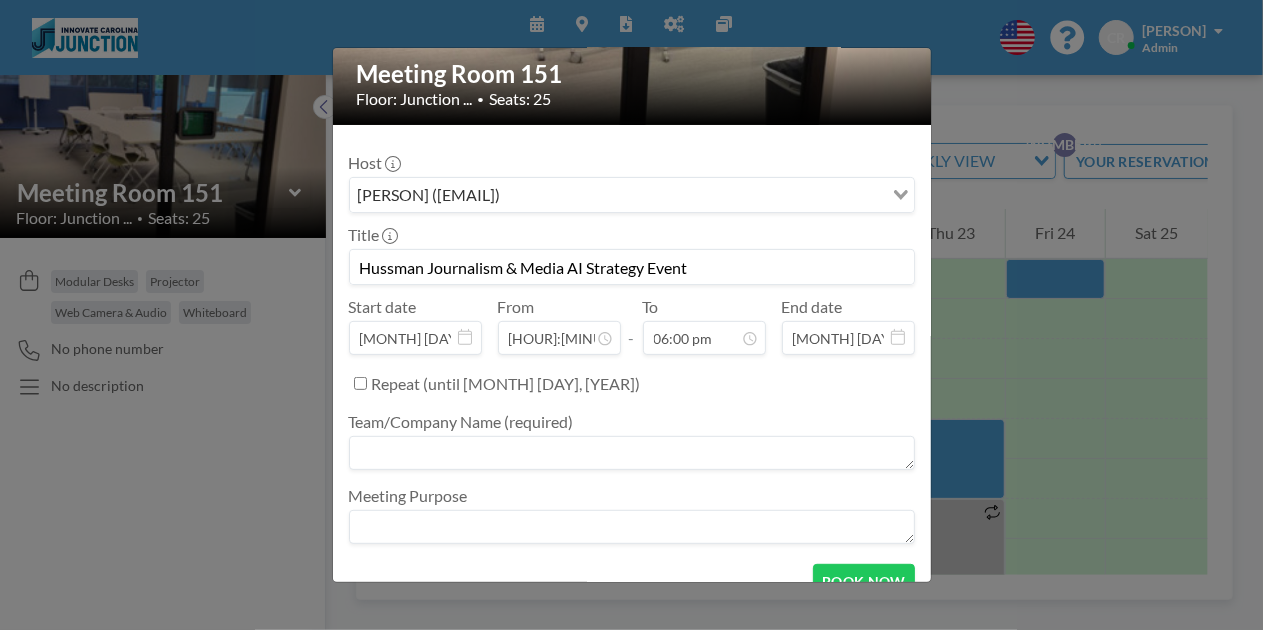 click at bounding box center (632, 453) 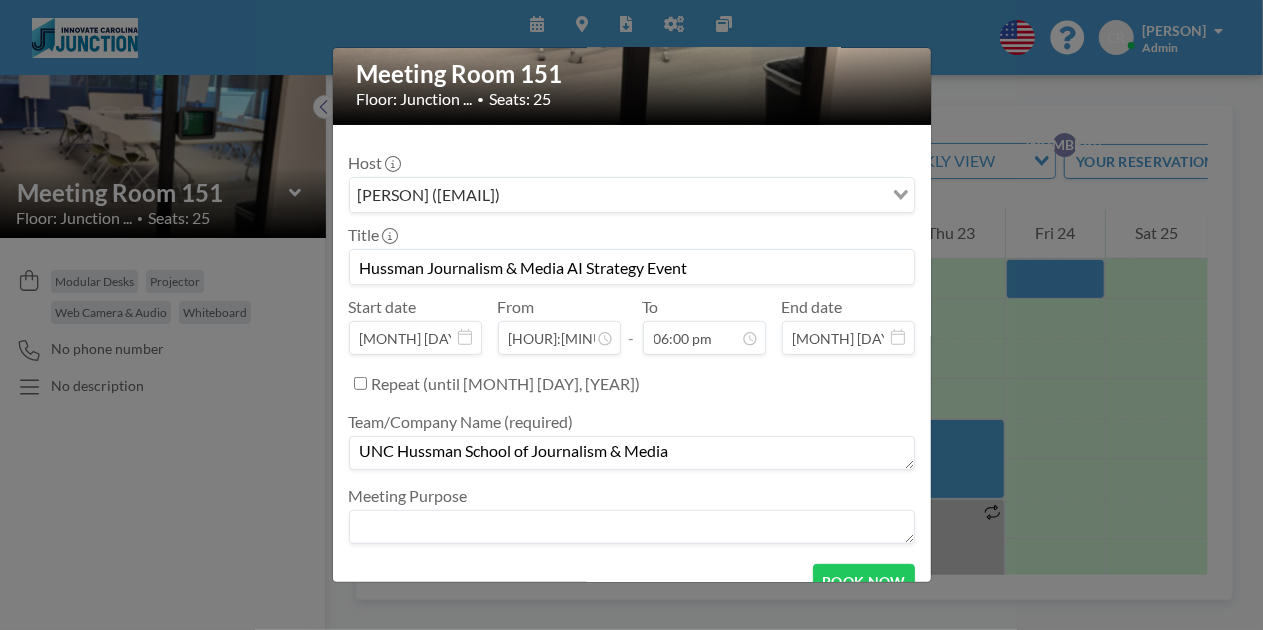 type on "UNC Hussman School of Journalism & Media" 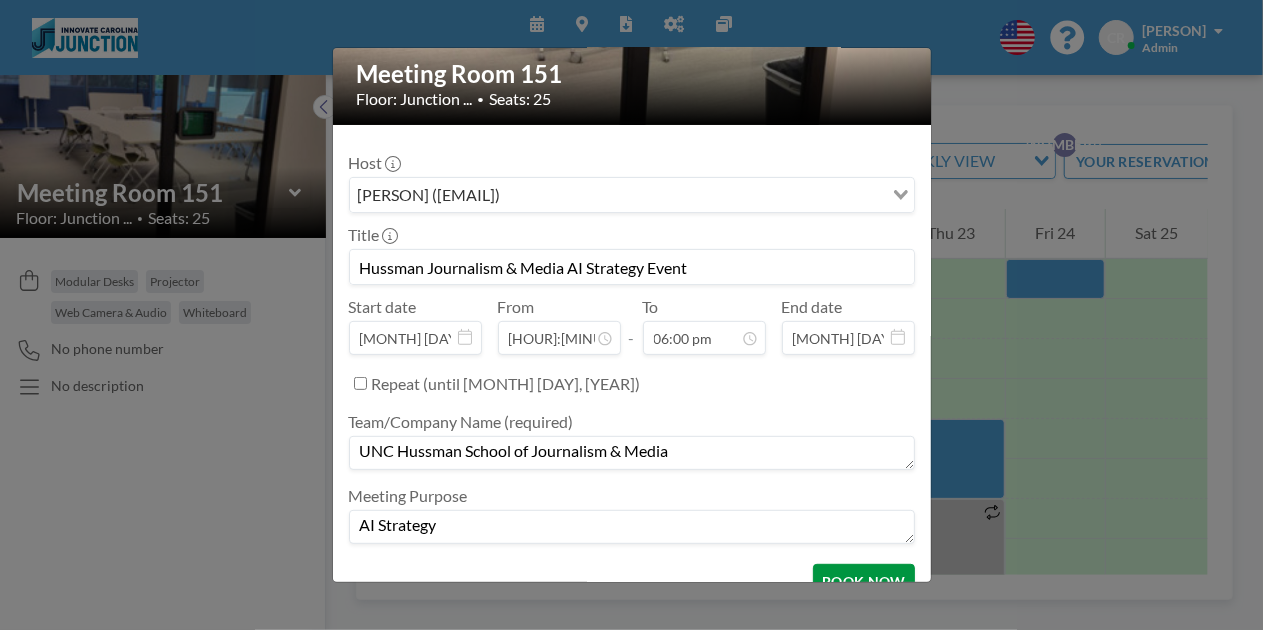 type on "AI Strategy" 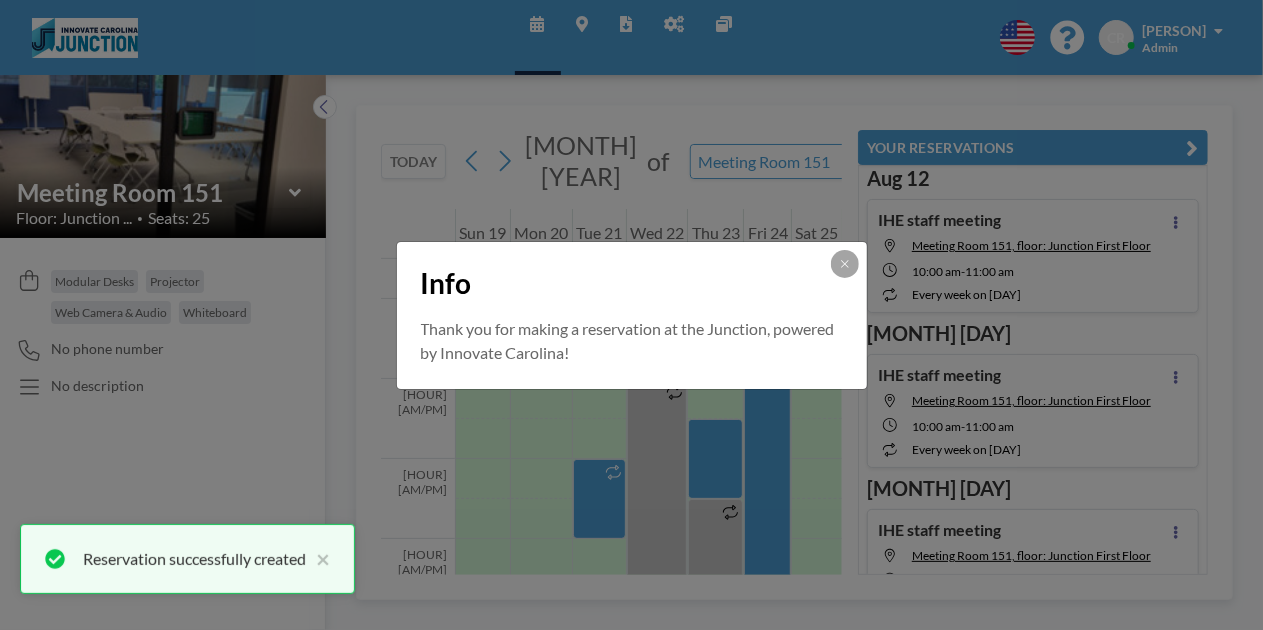 scroll, scrollTop: 682, scrollLeft: 0, axis: vertical 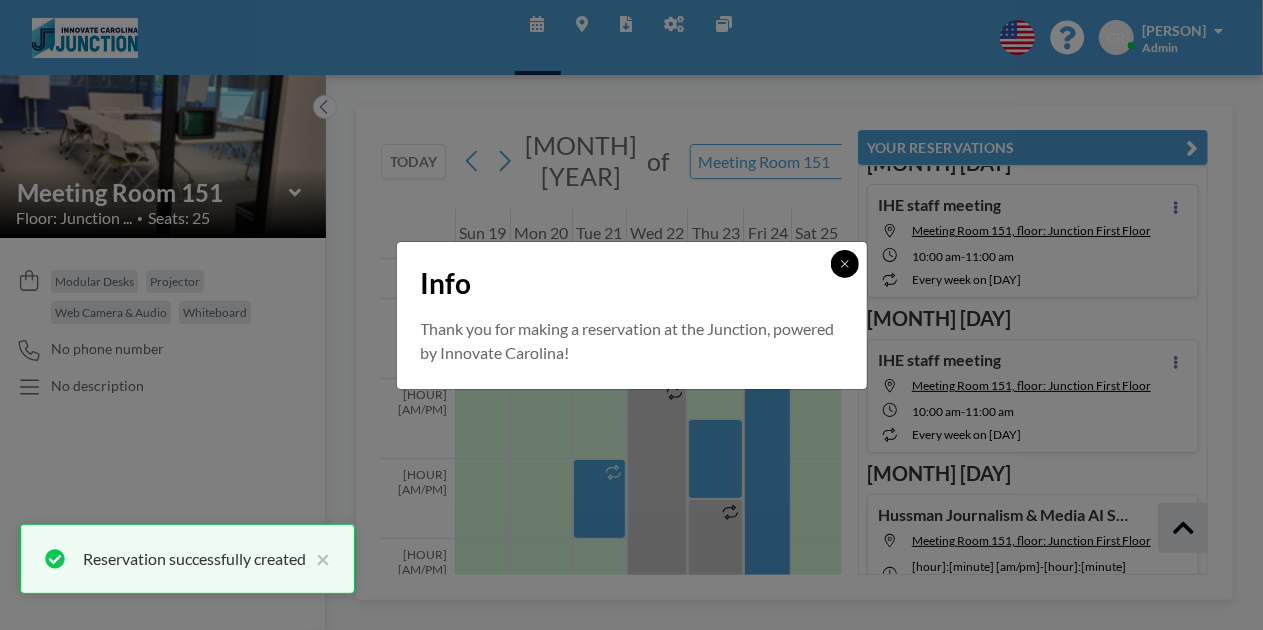 click 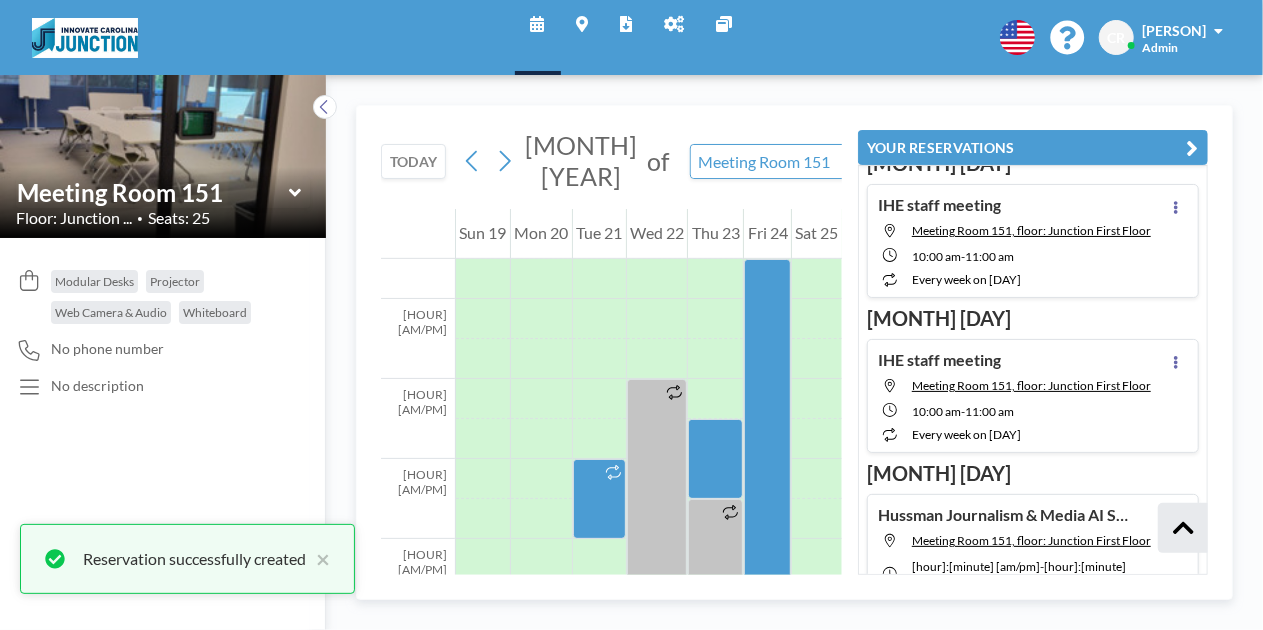 click at bounding box center (1193, 148) 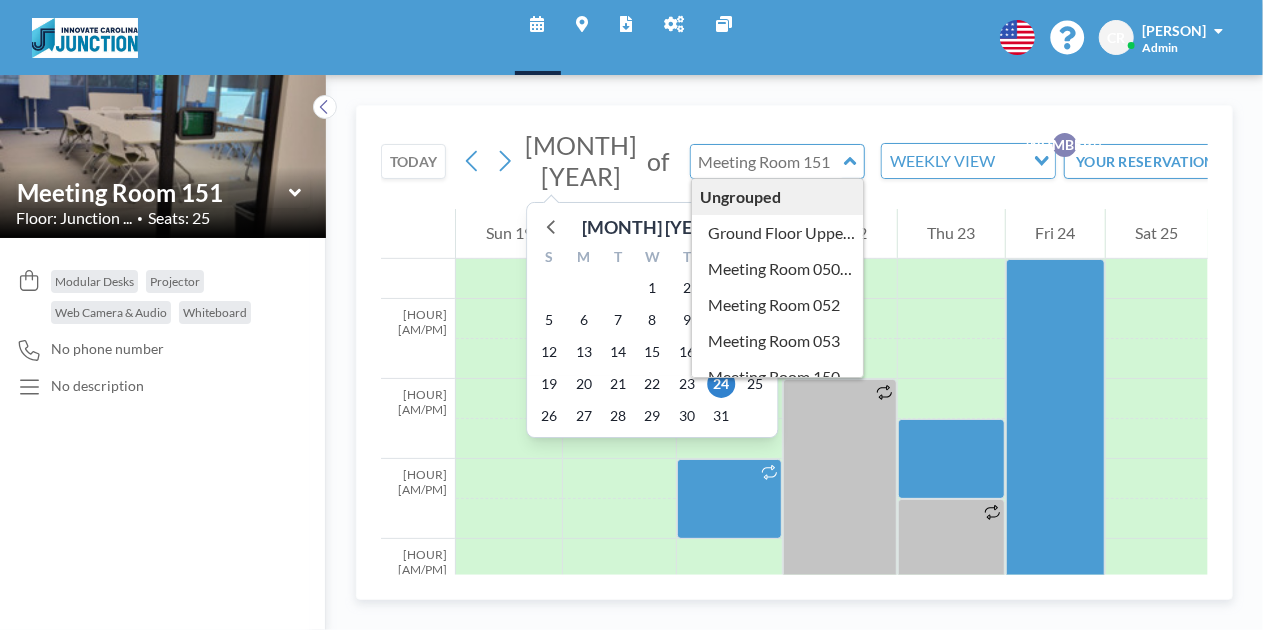 click at bounding box center [767, 161] 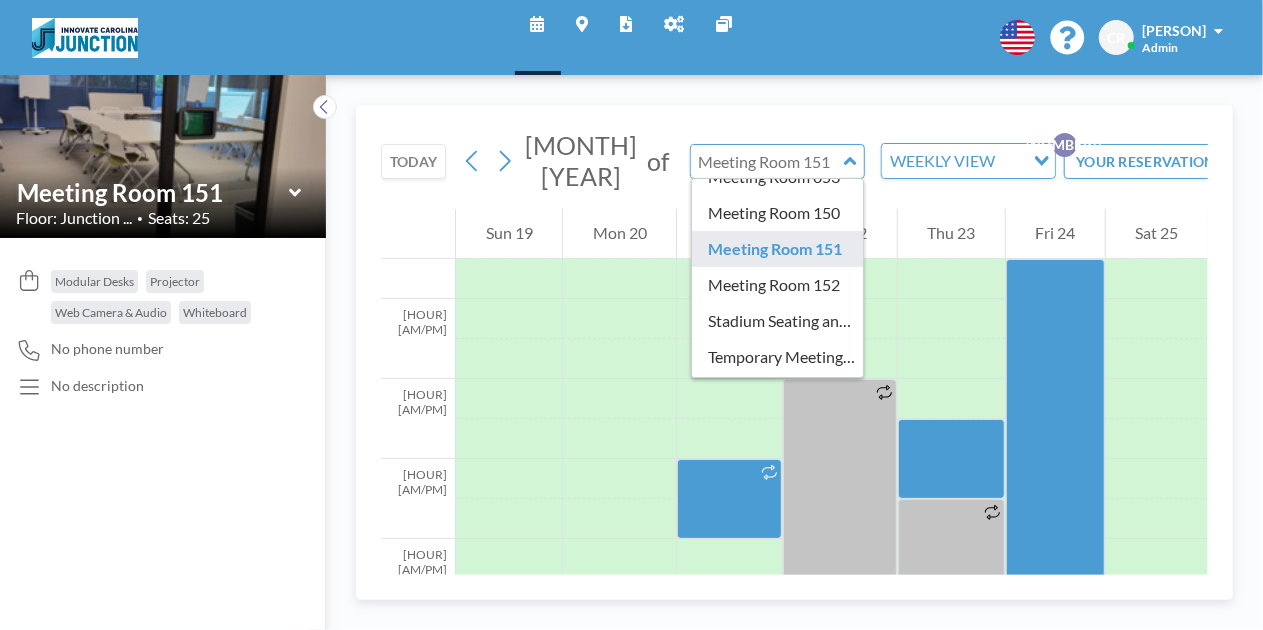 scroll, scrollTop: 168, scrollLeft: 0, axis: vertical 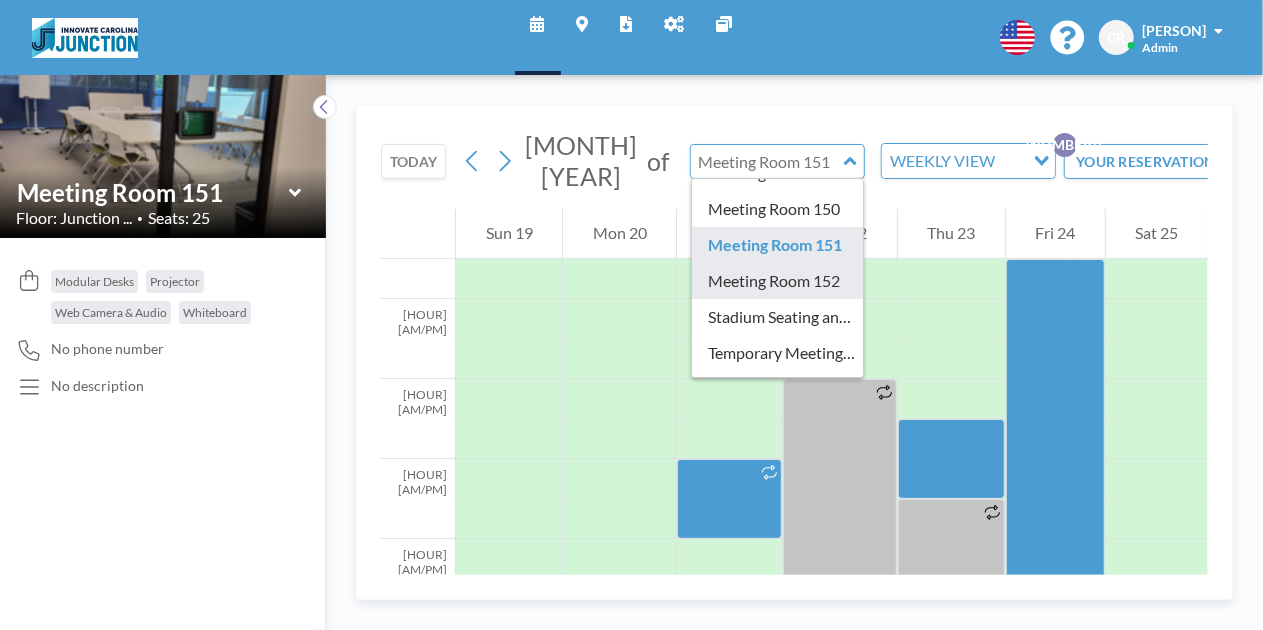 type on "Meeting Room 152" 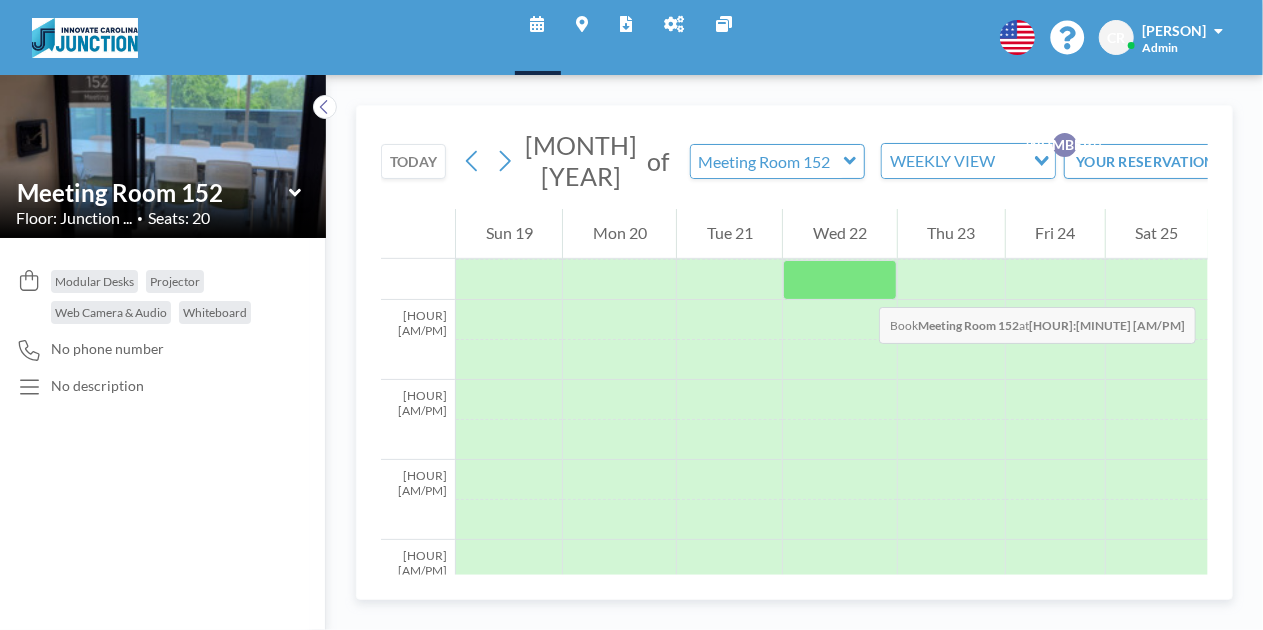 scroll, scrollTop: 600, scrollLeft: 0, axis: vertical 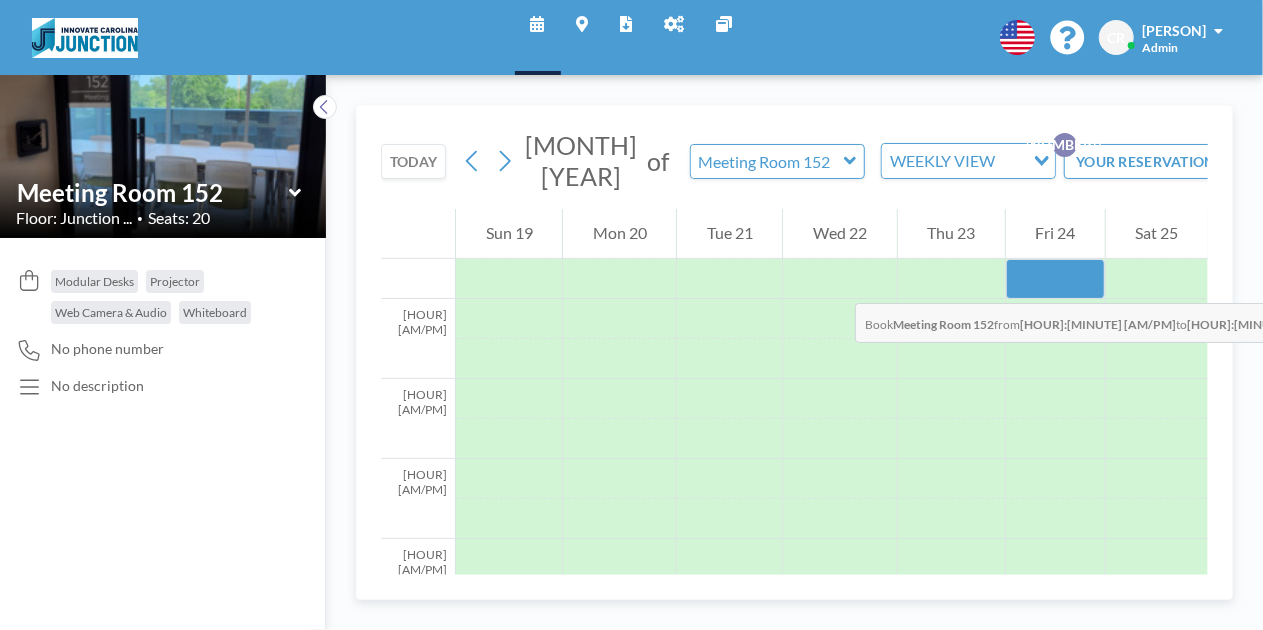 click at bounding box center (1055, 279) 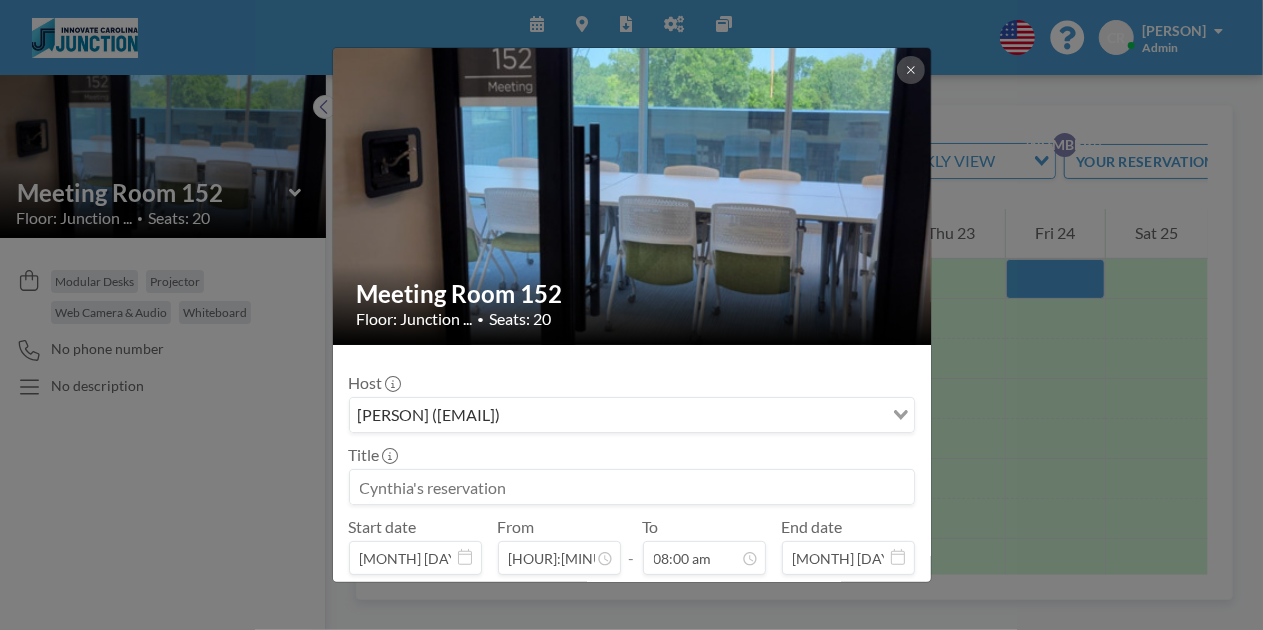 click at bounding box center [632, 487] 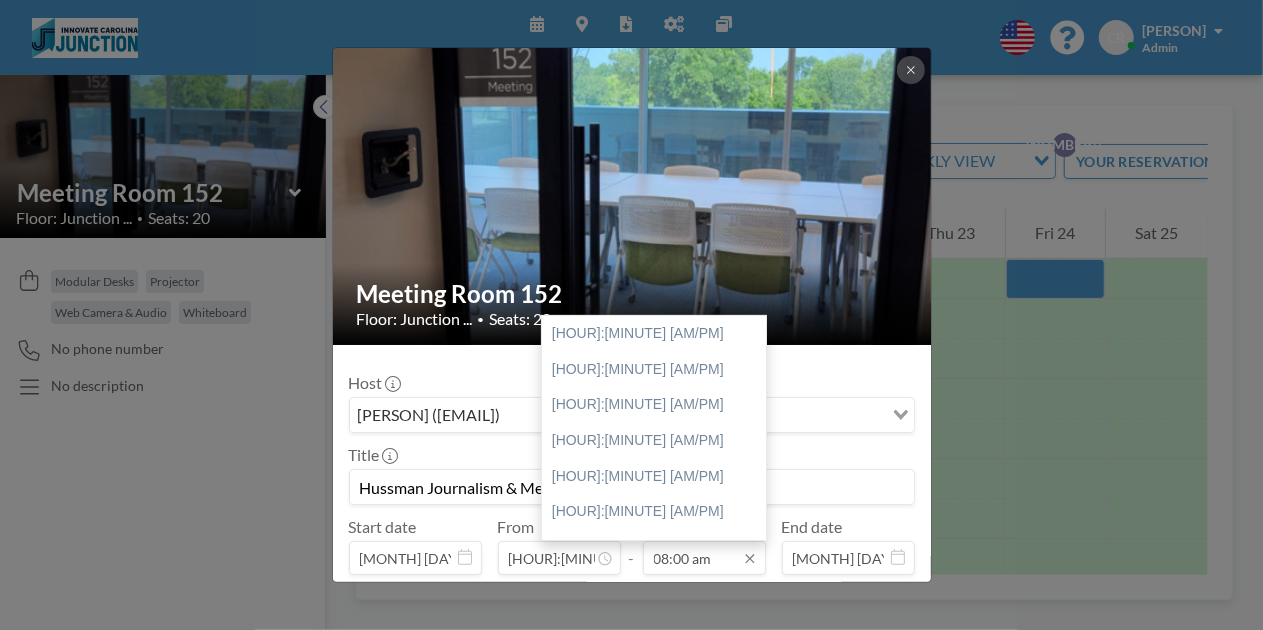 scroll, scrollTop: 570, scrollLeft: 0, axis: vertical 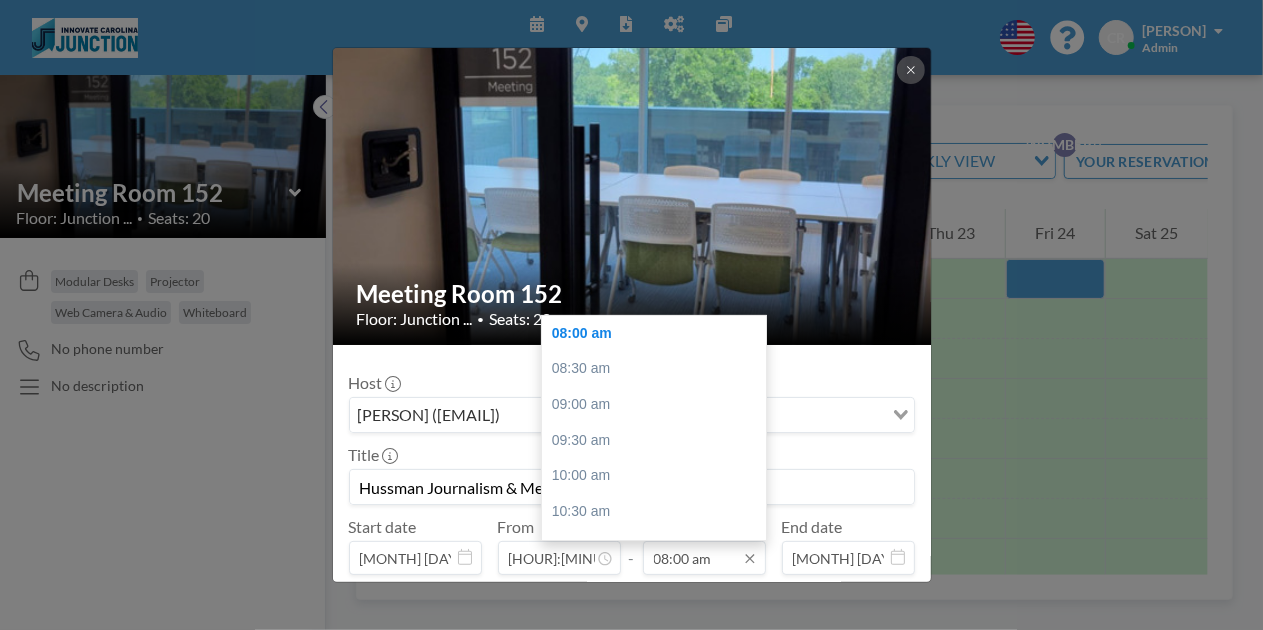 type on "Hussman Journalism & Media AI Strategy Event" 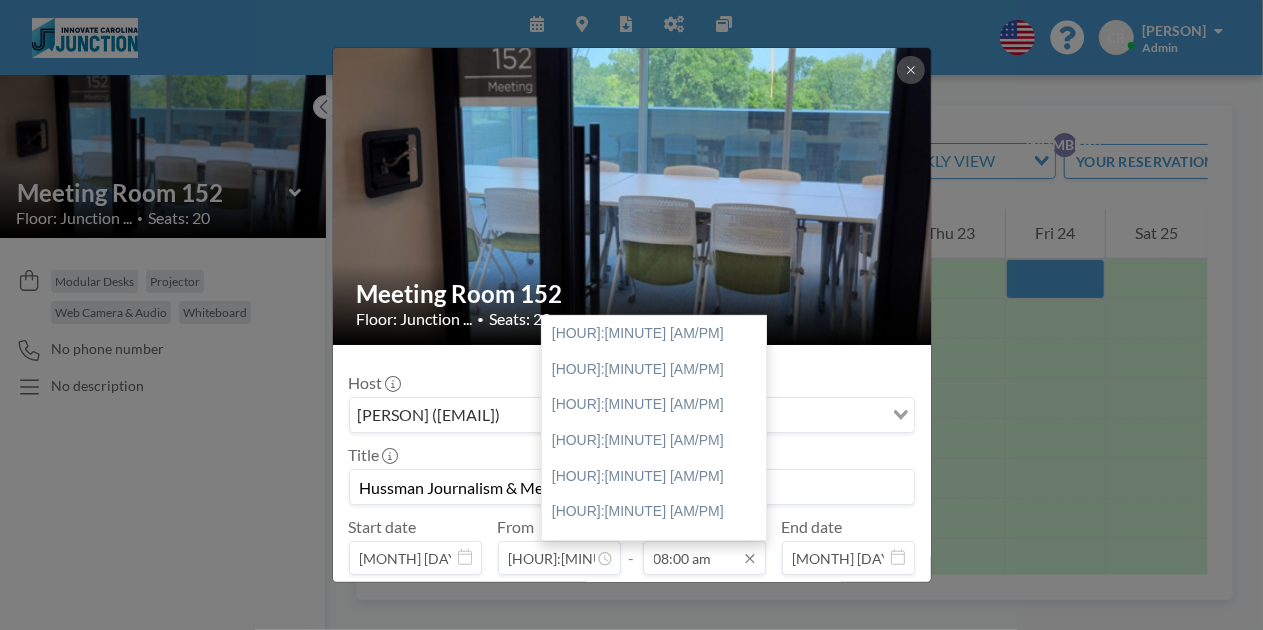 scroll, scrollTop: 570, scrollLeft: 0, axis: vertical 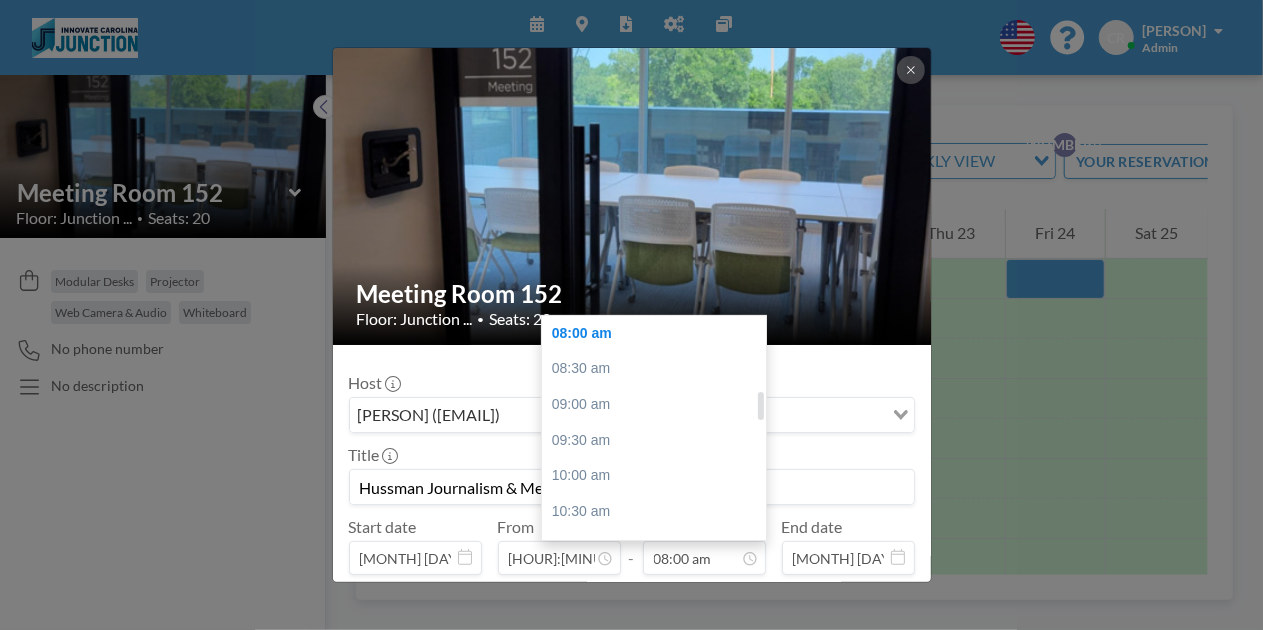 click at bounding box center [761, 428] 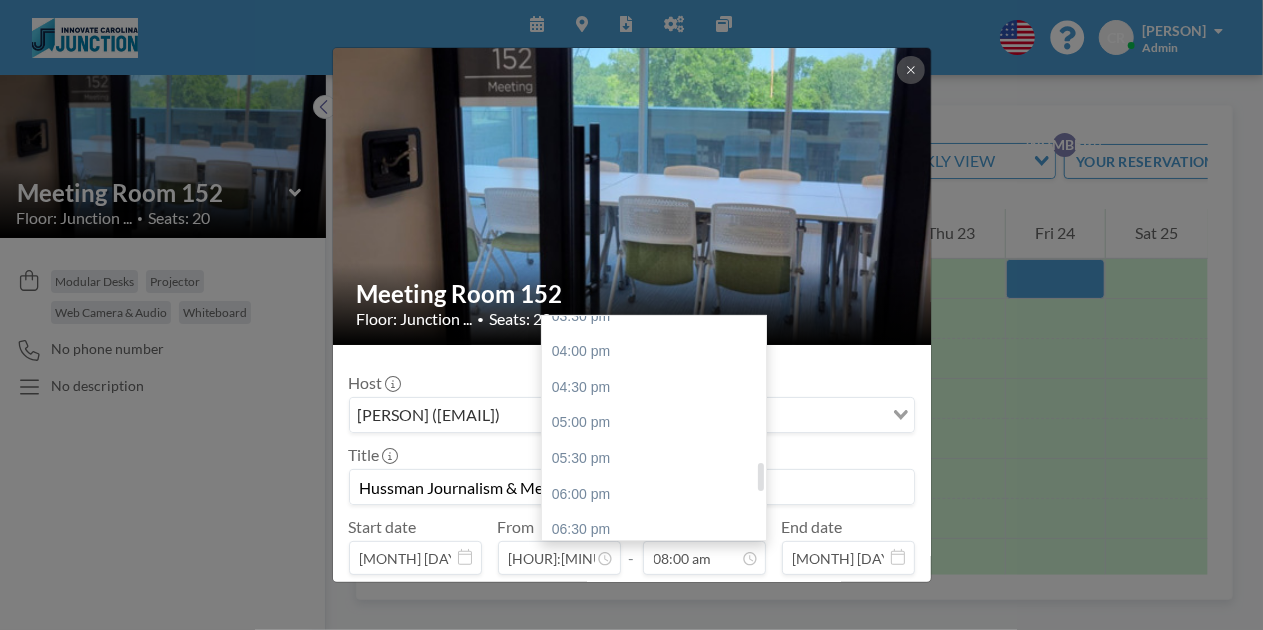 scroll, scrollTop: 1136, scrollLeft: 0, axis: vertical 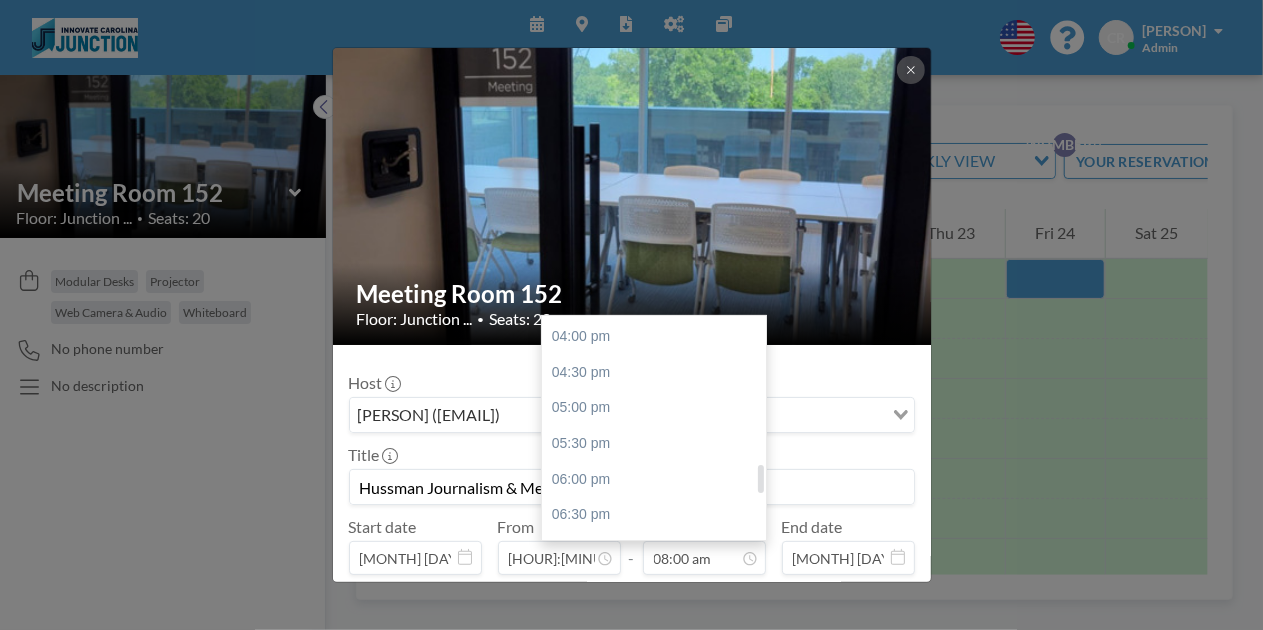 drag, startPoint x: 762, startPoint y: 407, endPoint x: 759, endPoint y: 483, distance: 76.05919 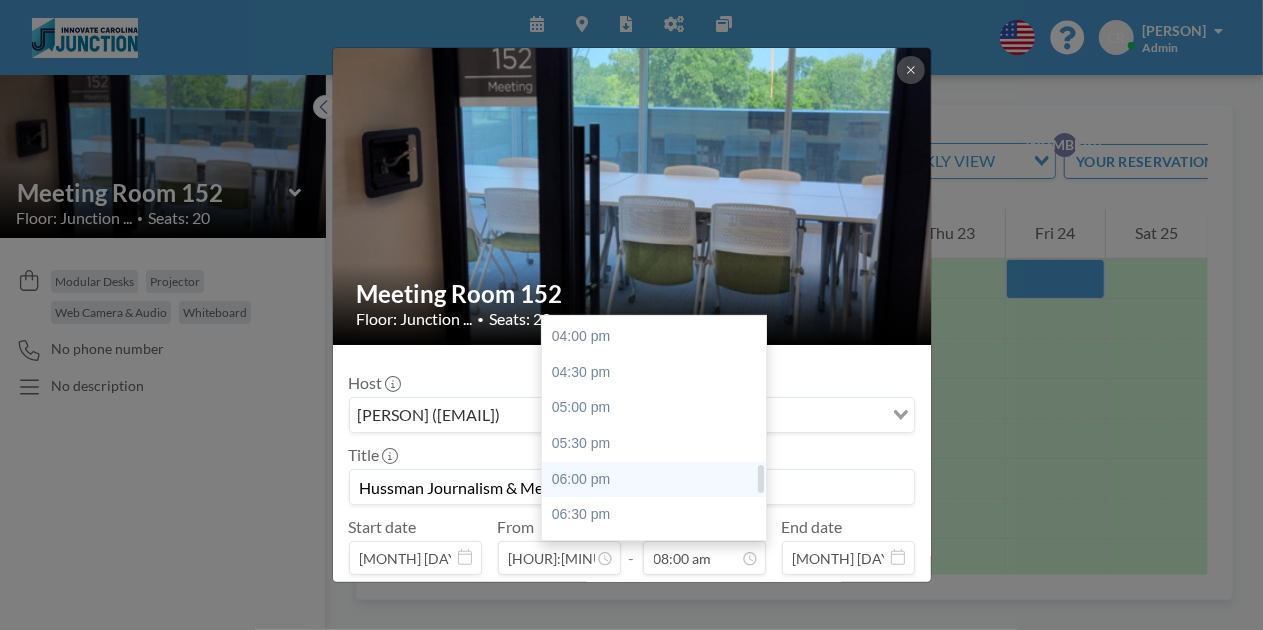 click on "06:00 pm" at bounding box center (654, 480) 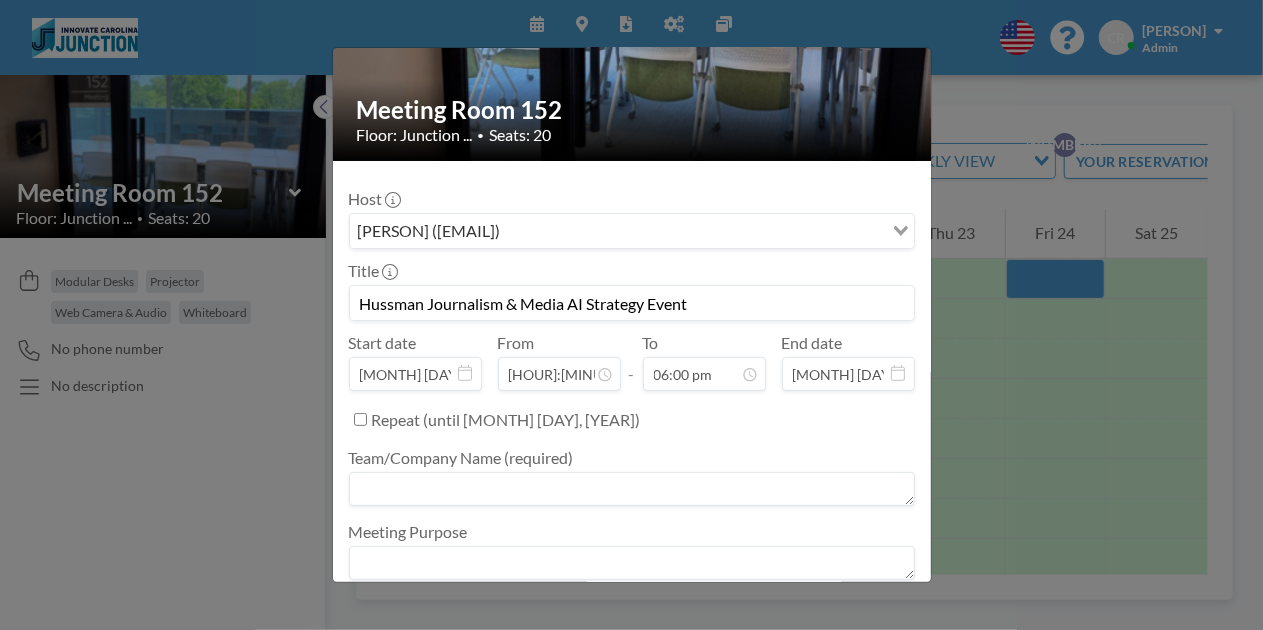 scroll, scrollTop: 200, scrollLeft: 0, axis: vertical 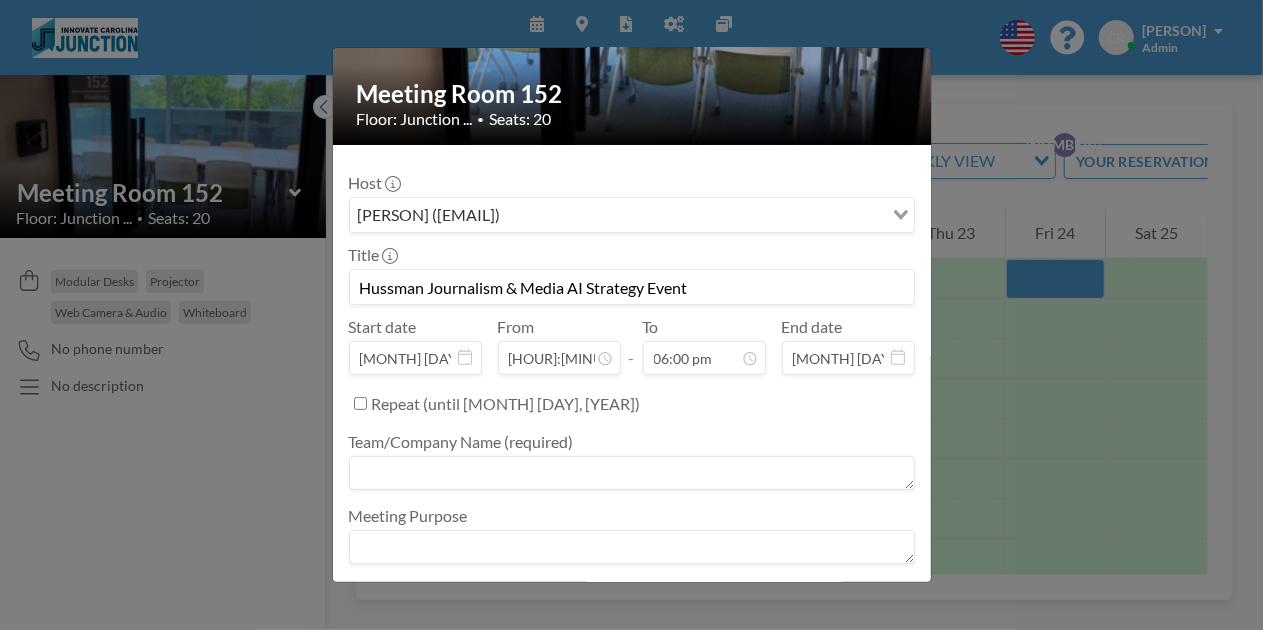 click at bounding box center (632, 473) 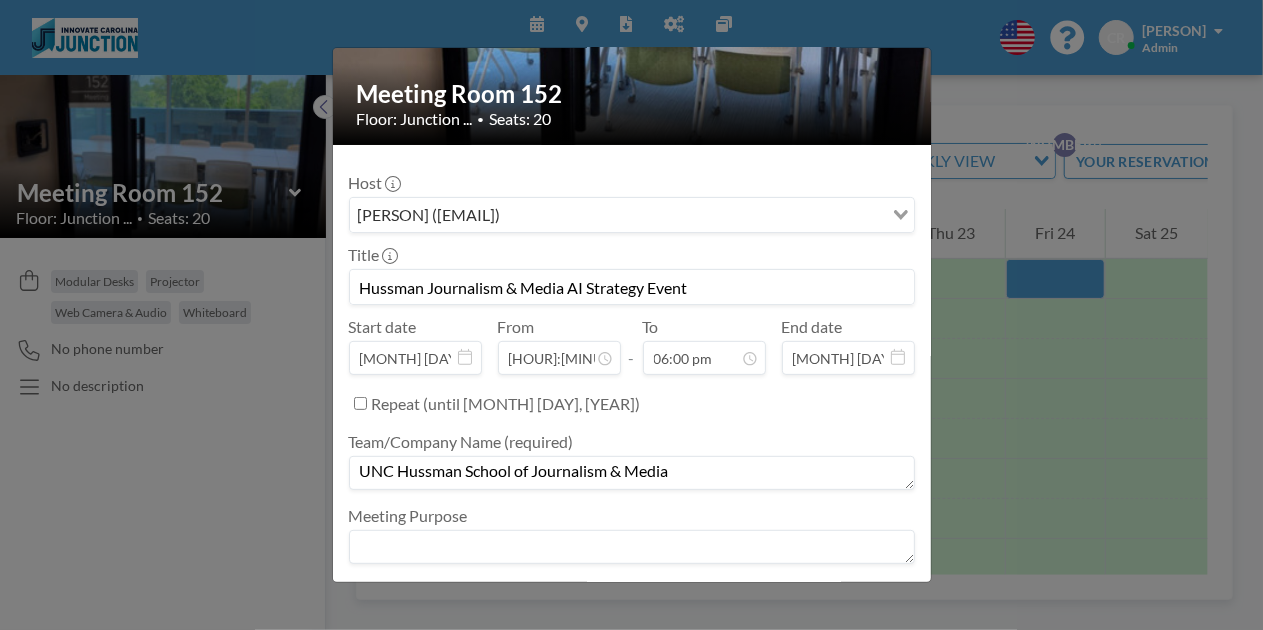 type on "UNC Hussman School of Journalism & Media" 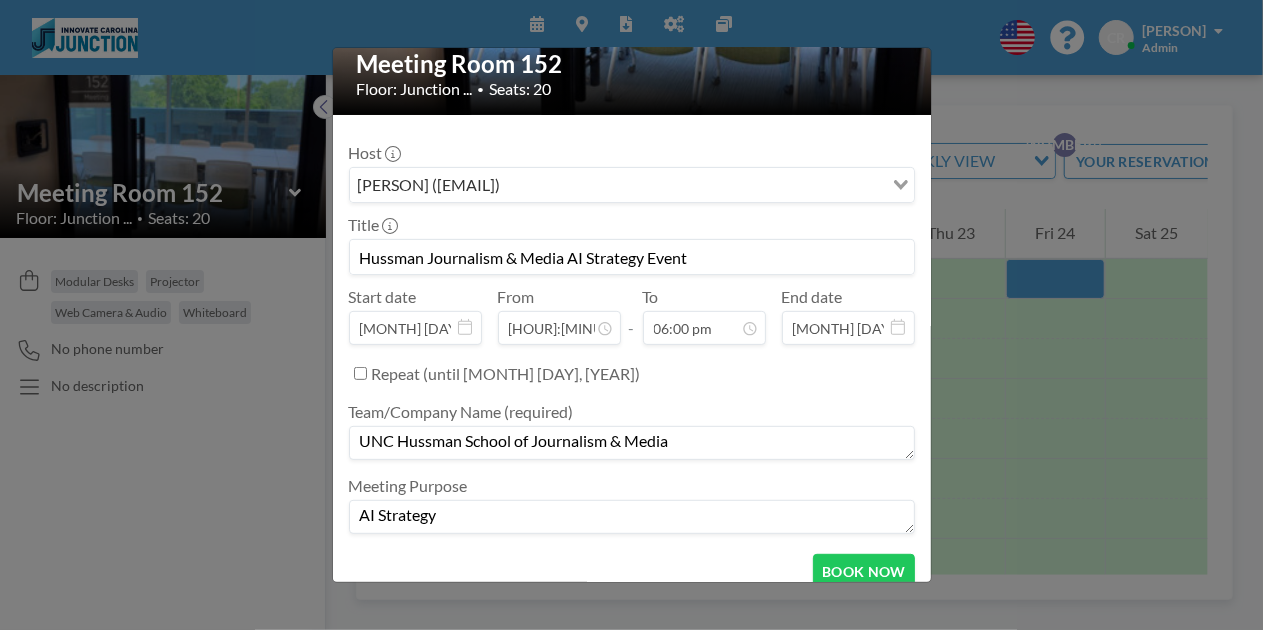 scroll, scrollTop: 243, scrollLeft: 0, axis: vertical 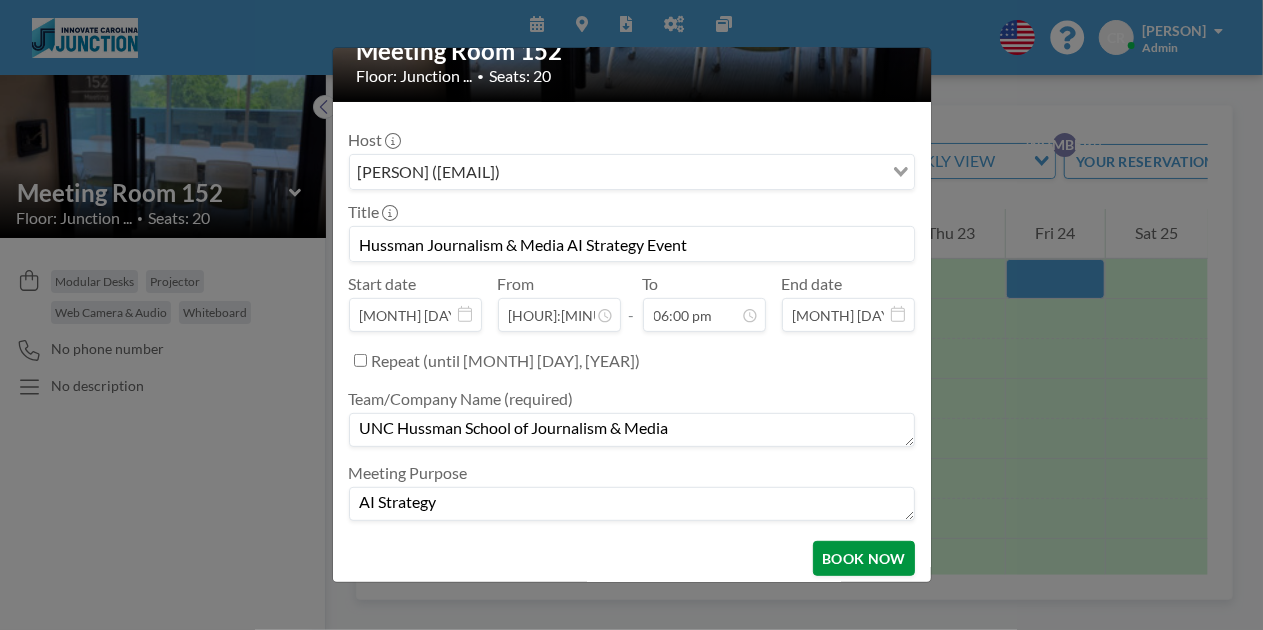 type on "AI Strategy" 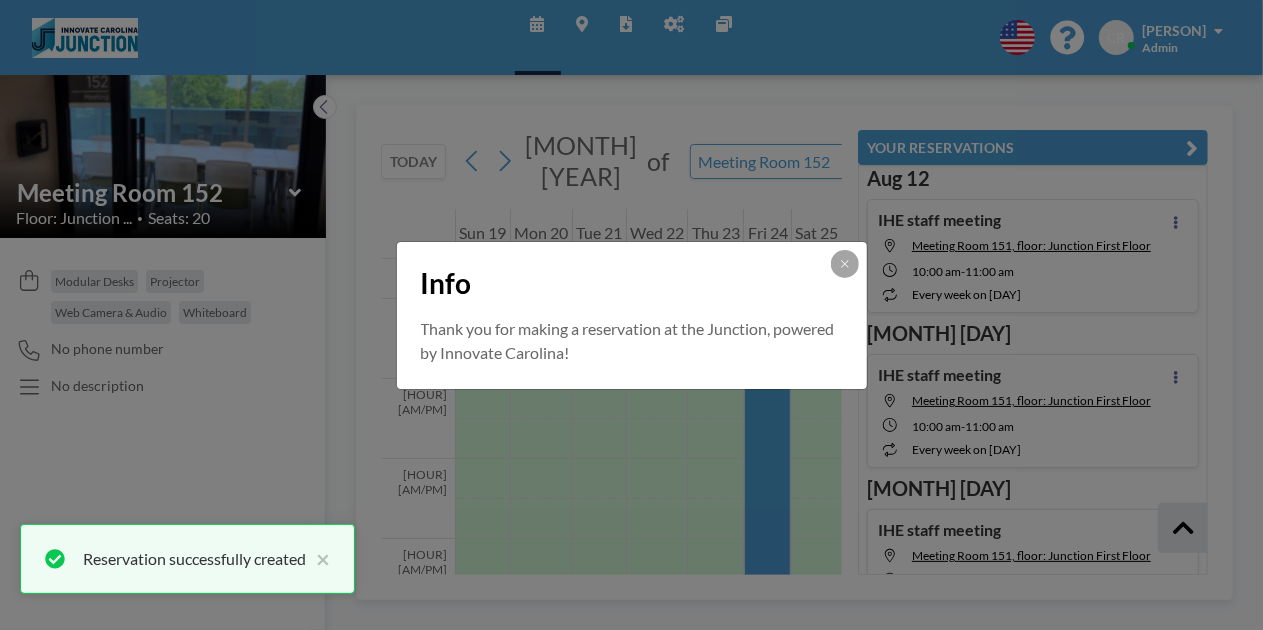 scroll, scrollTop: 1078, scrollLeft: 0, axis: vertical 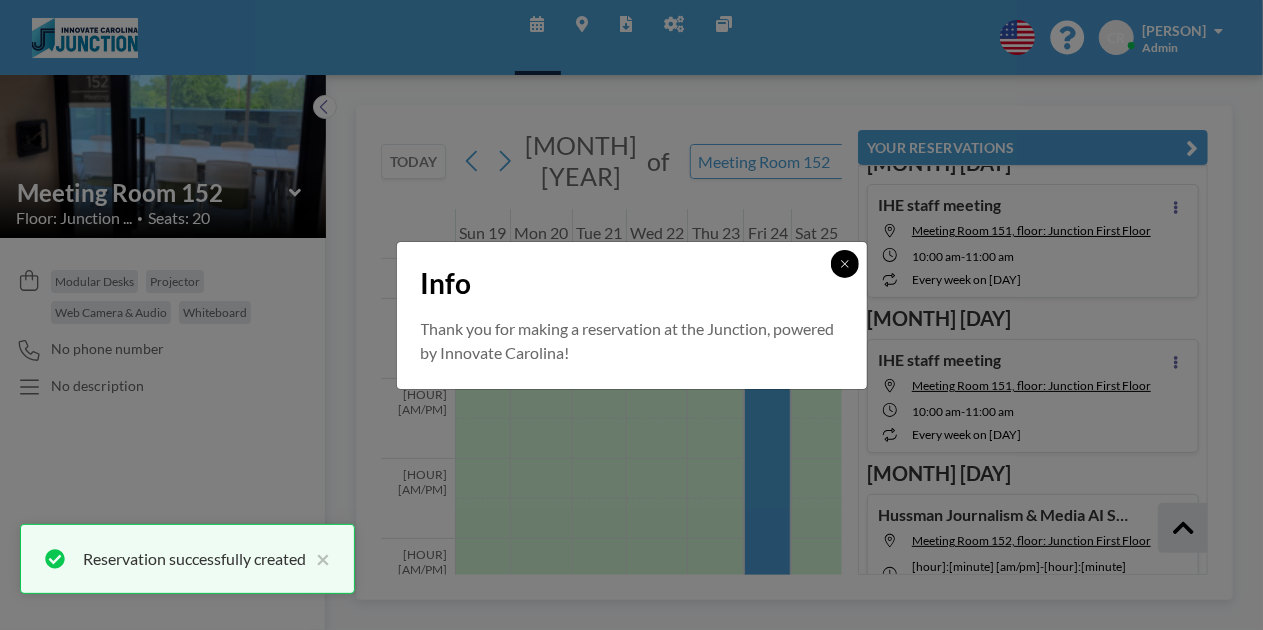 click 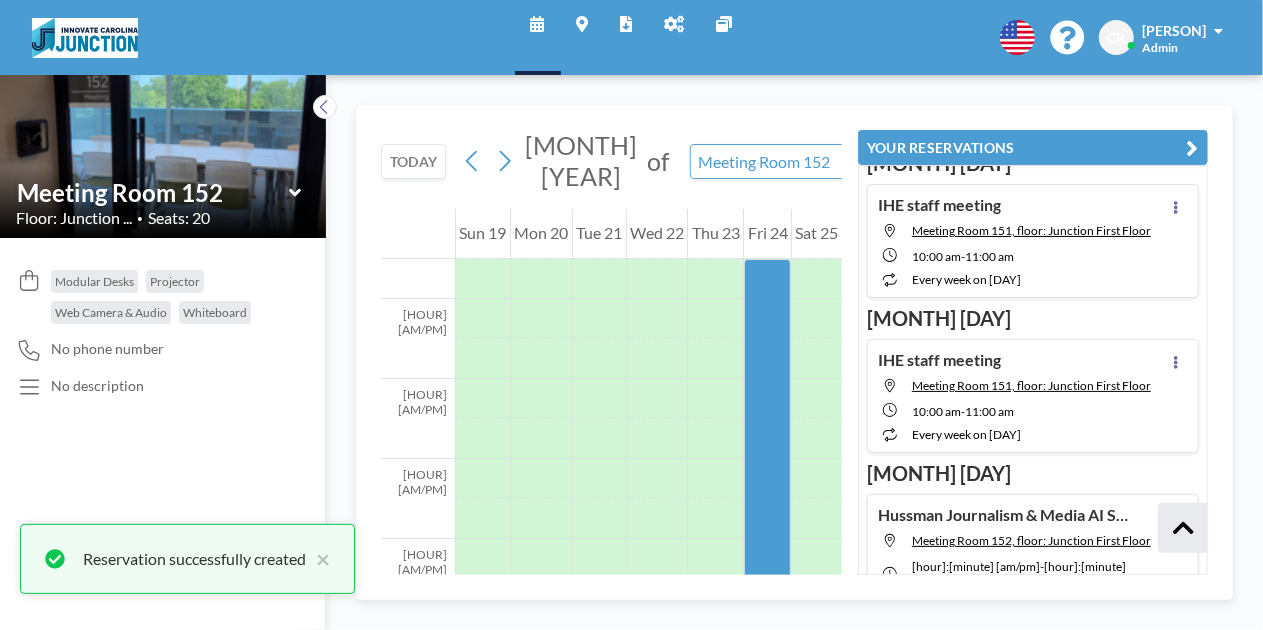 scroll, scrollTop: 1247, scrollLeft: 0, axis: vertical 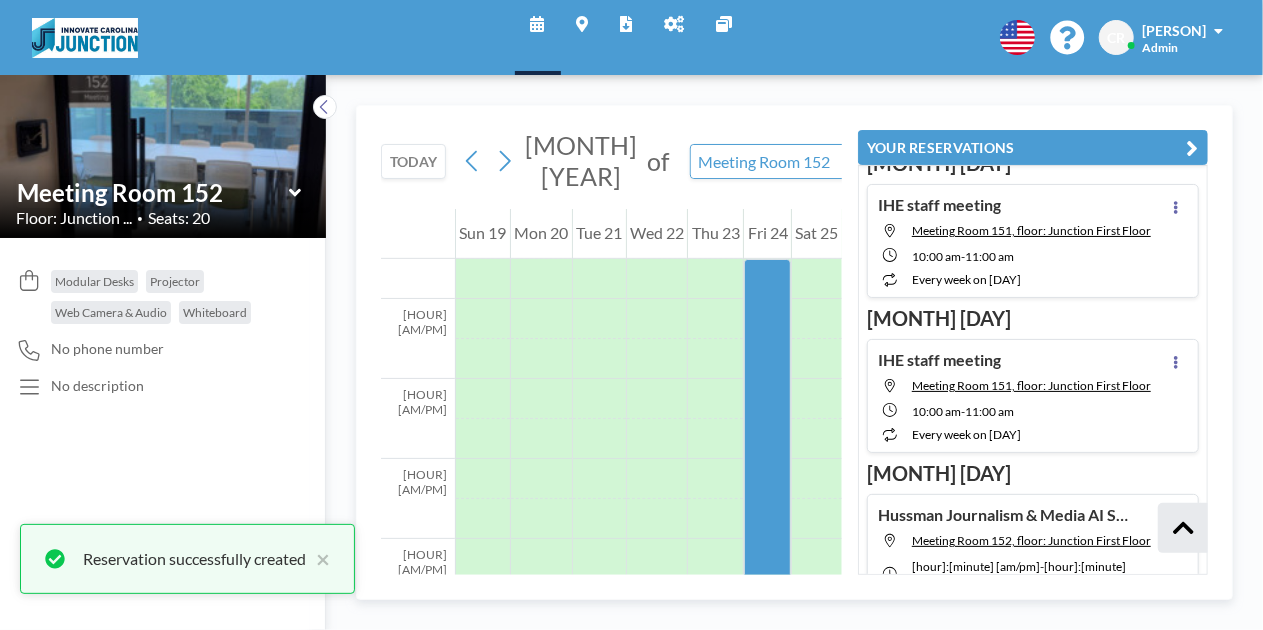 click on "YOUR RESERVATIONS" at bounding box center (1033, 147) 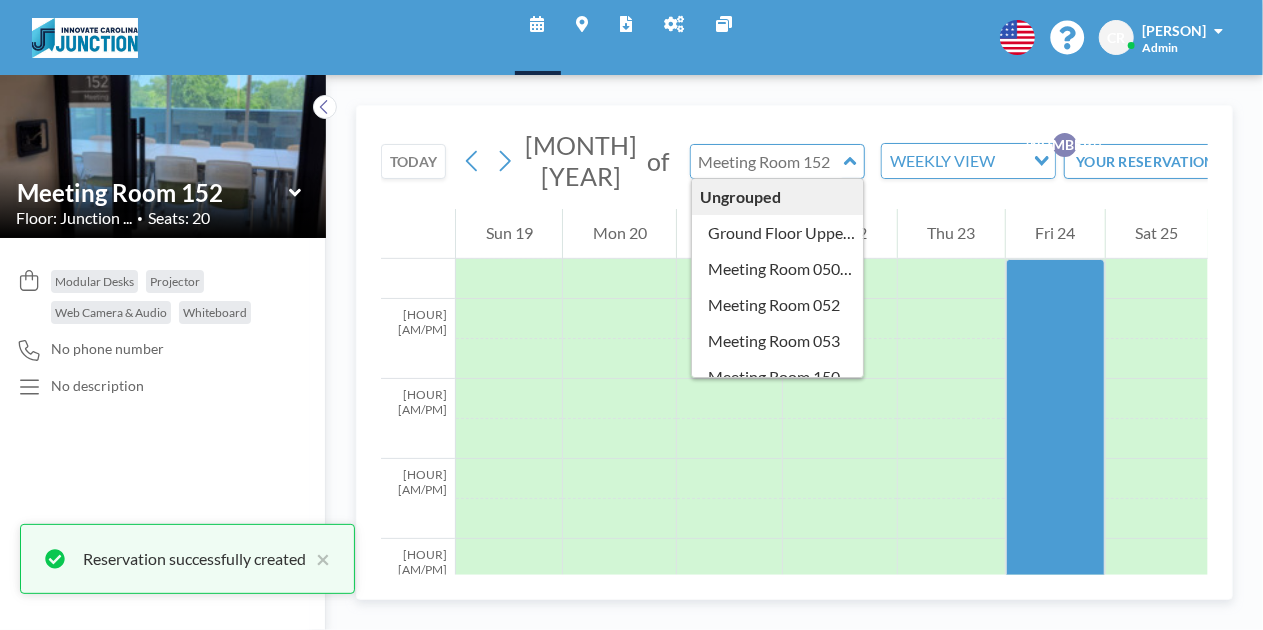 click at bounding box center [767, 161] 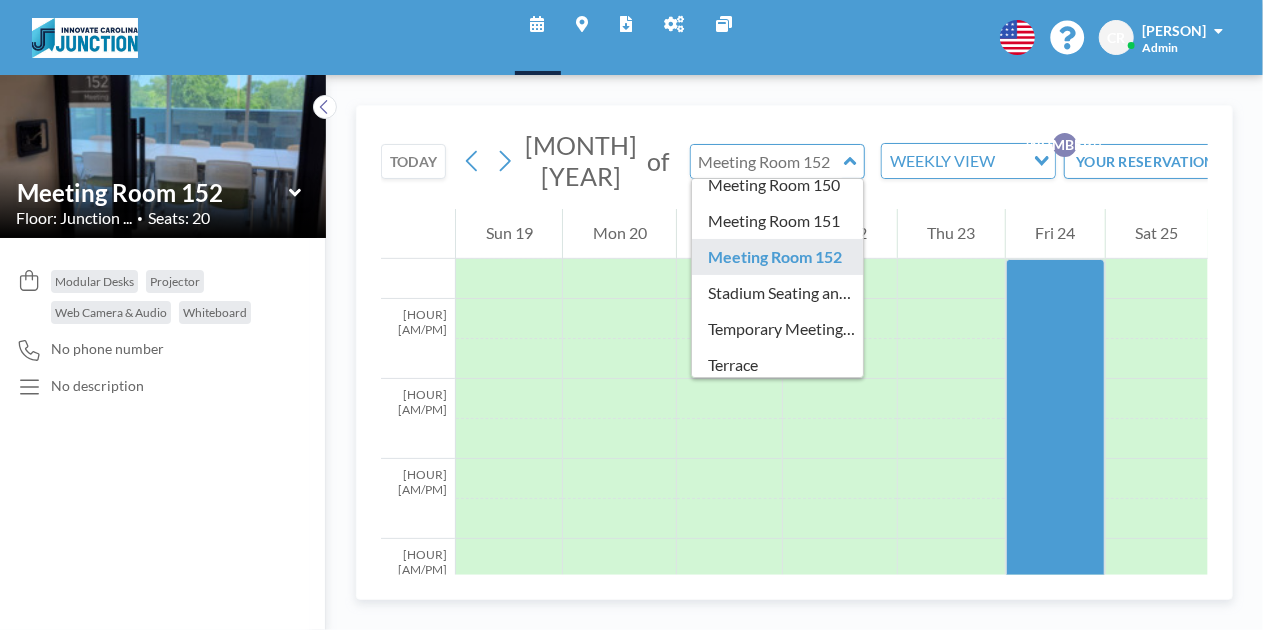 scroll, scrollTop: 197, scrollLeft: 0, axis: vertical 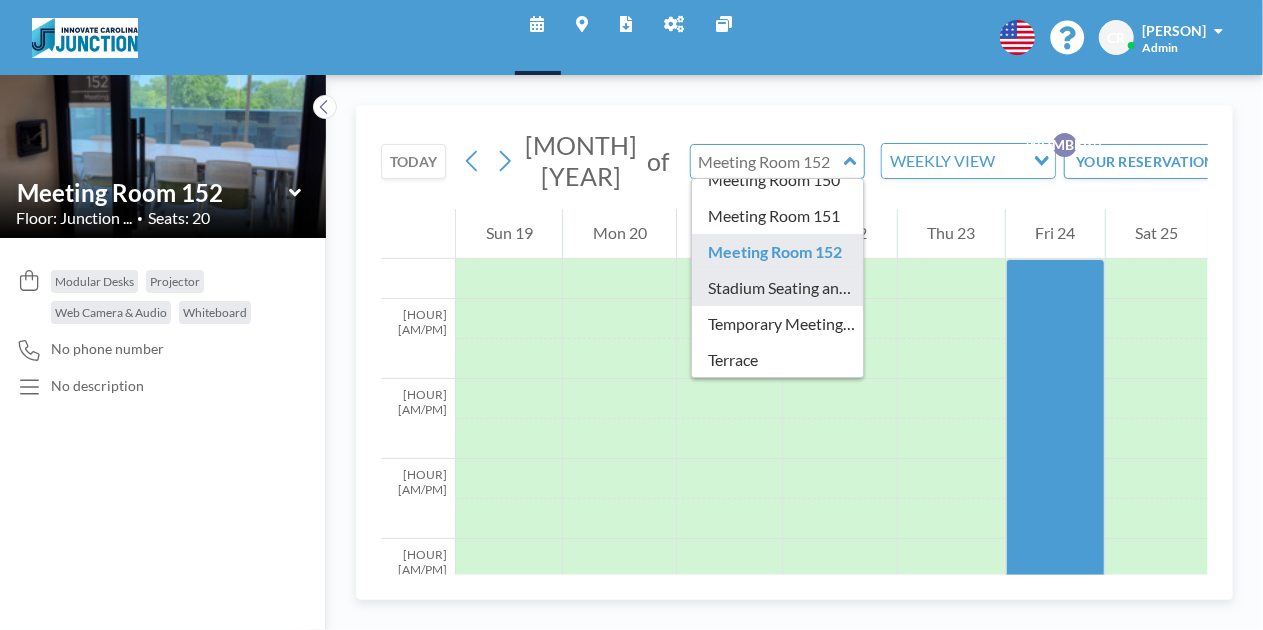 type on "Stadium Seating and Cafe area" 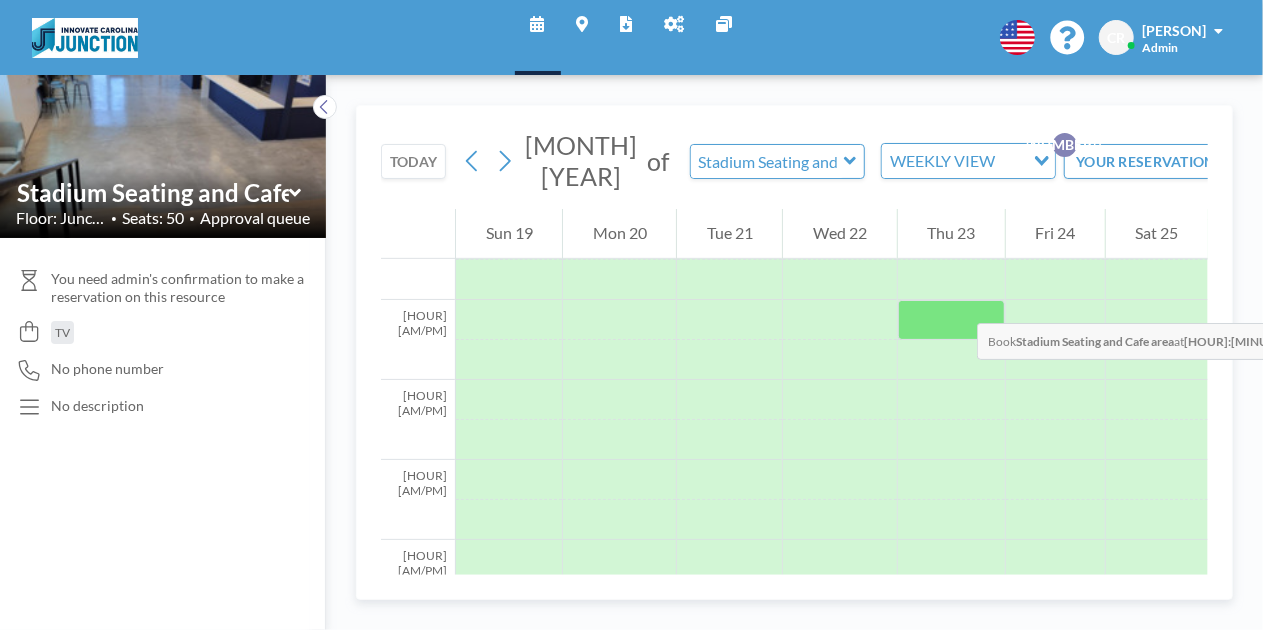 scroll, scrollTop: 600, scrollLeft: 0, axis: vertical 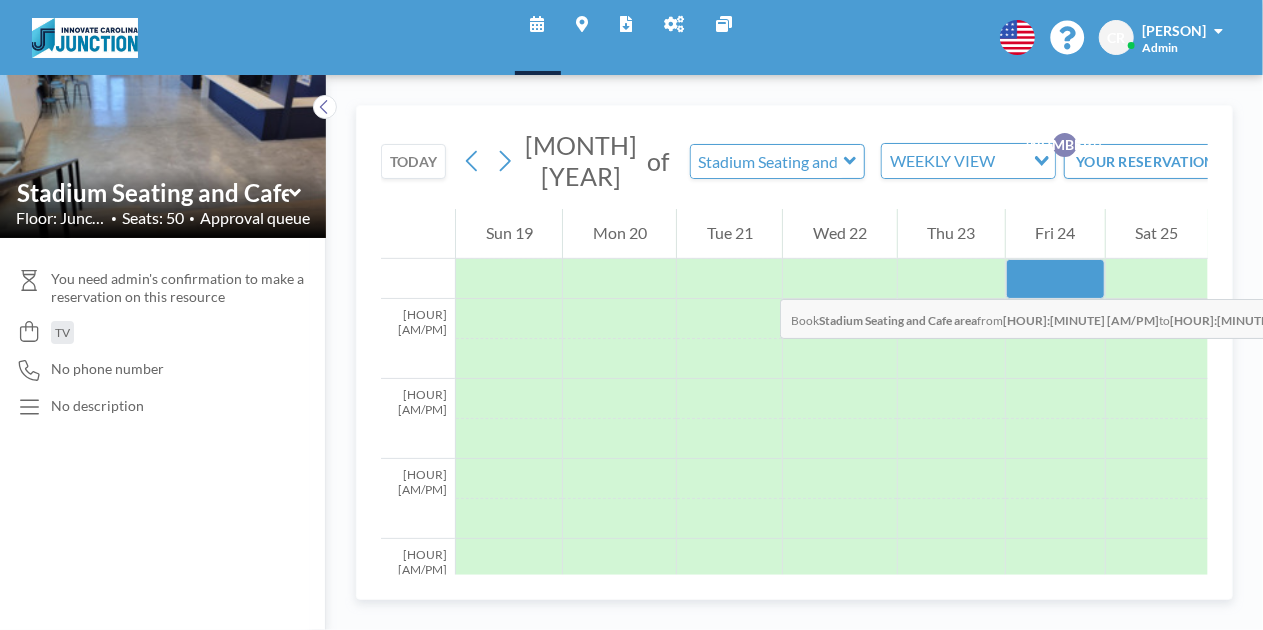 click at bounding box center [1055, 279] 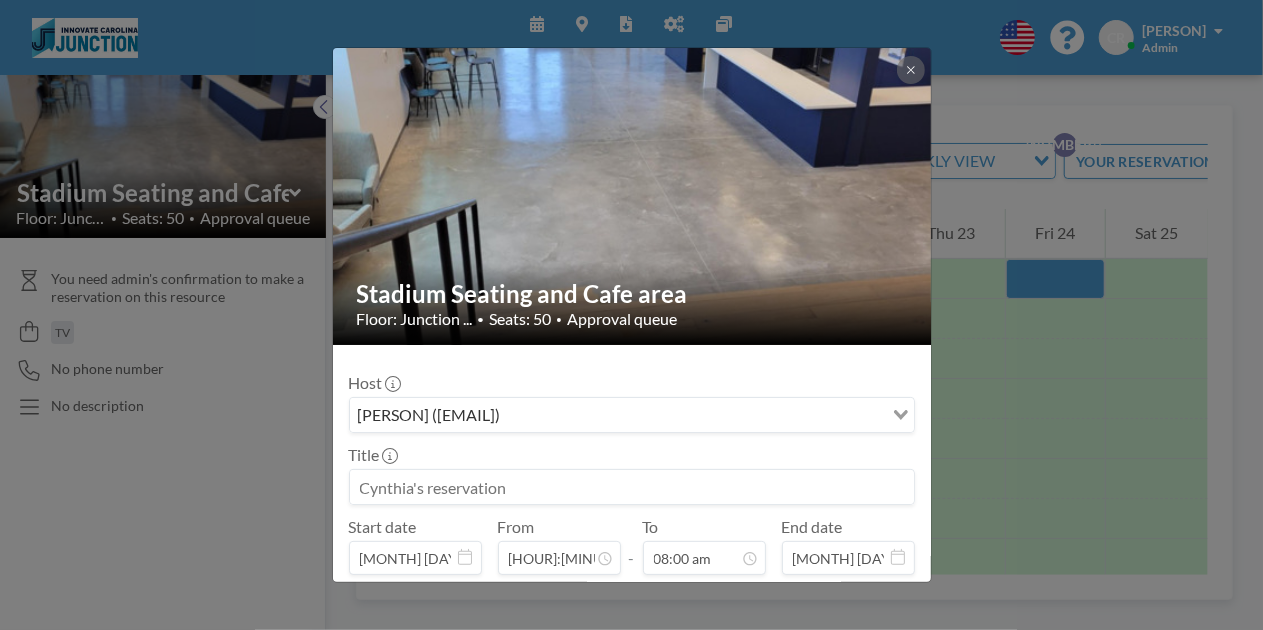 click at bounding box center (632, 487) 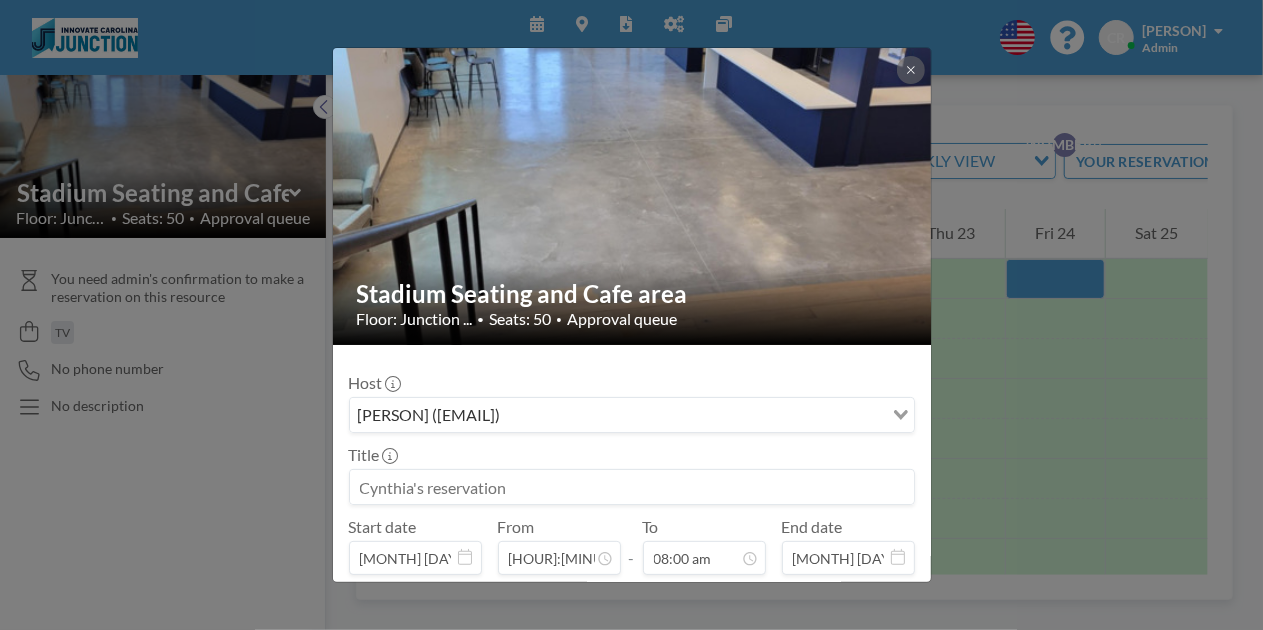 paste on "Hussman Journalism & Media AI Strategy Event" 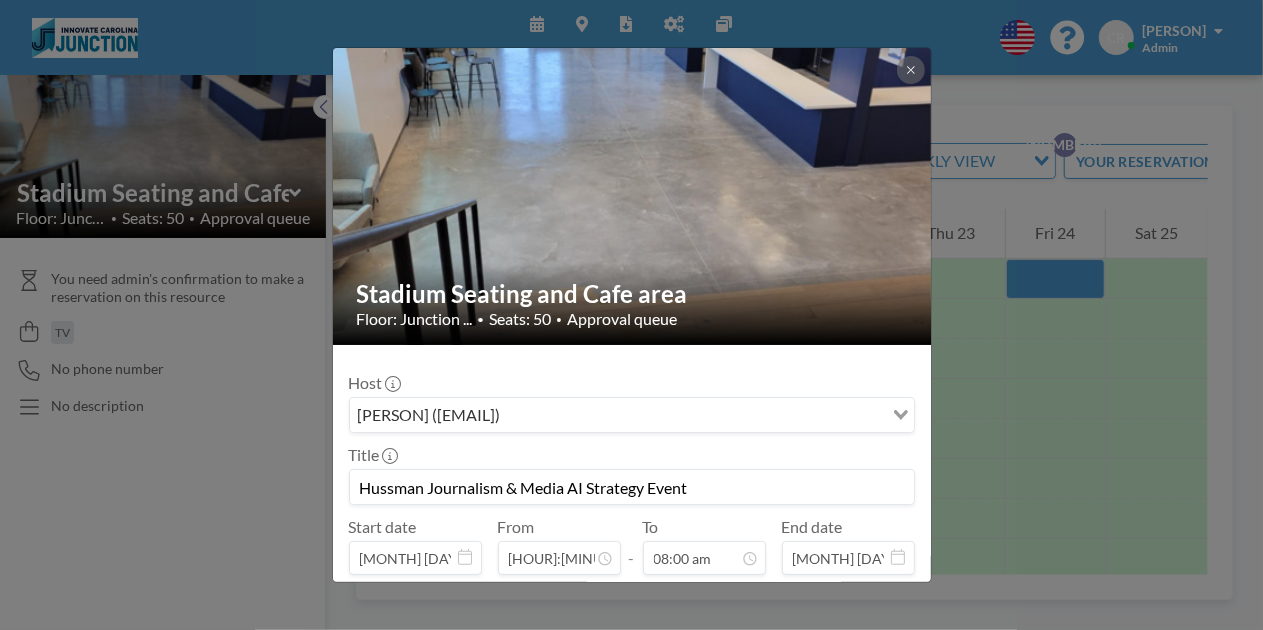 click on "Hussman Journalism & Media AI Strategy Event" at bounding box center (632, 487) 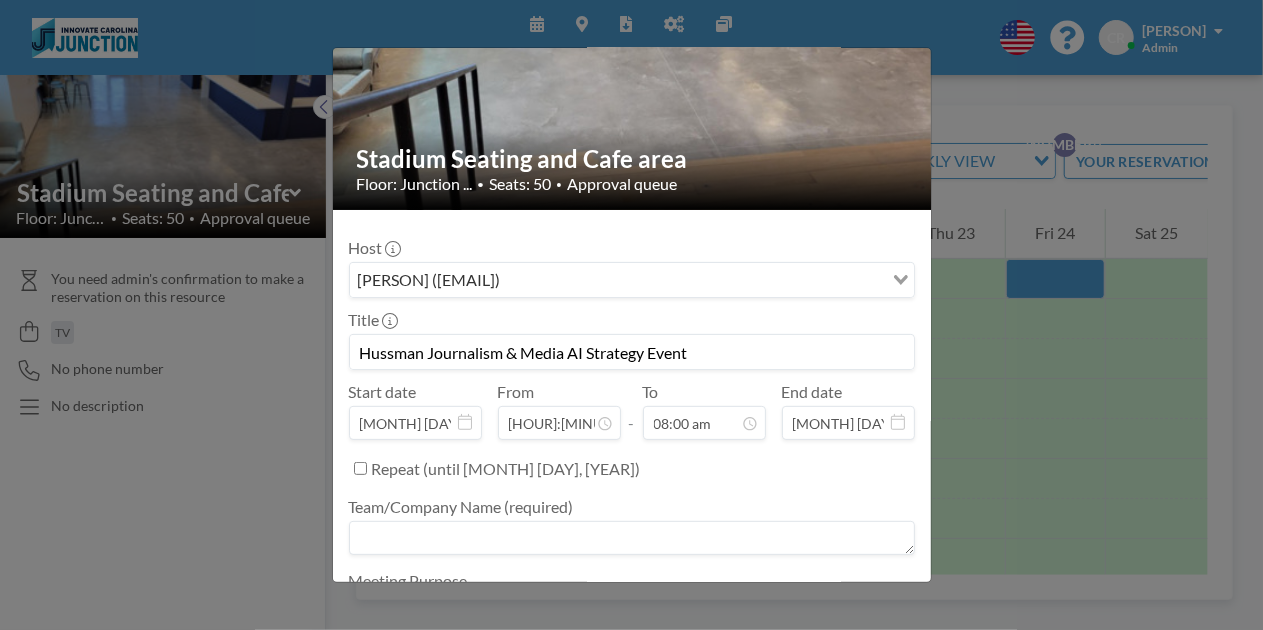 scroll, scrollTop: 209, scrollLeft: 0, axis: vertical 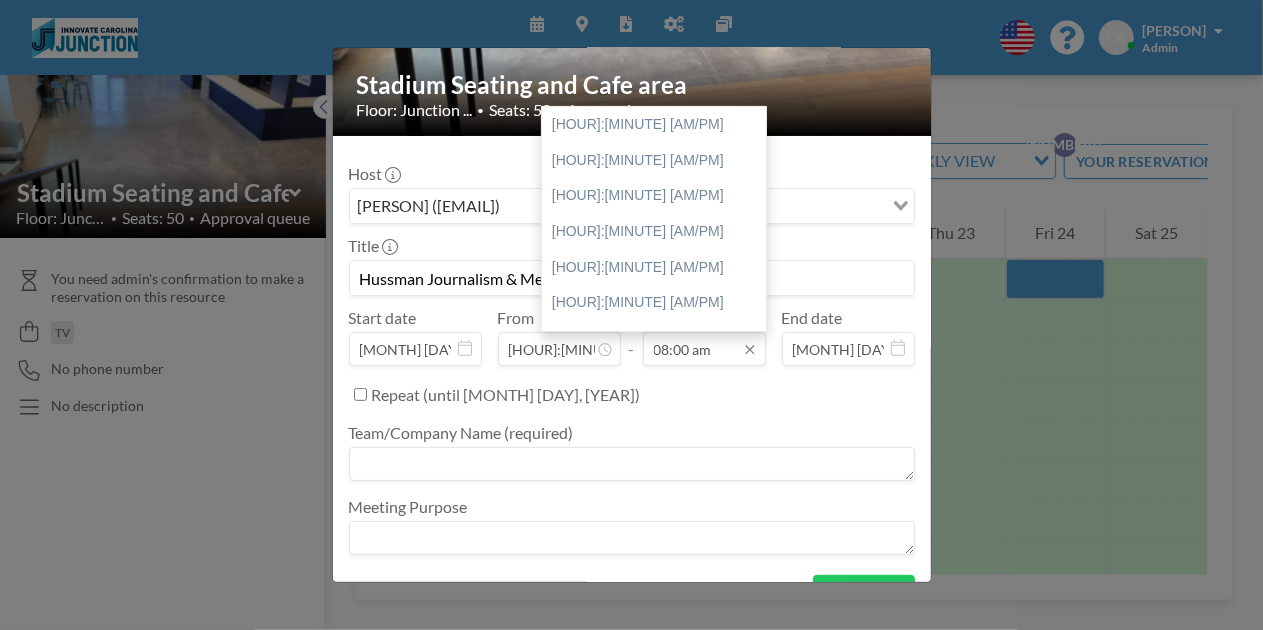 type on "Hussman Journalism & Media AI Strategy Event" 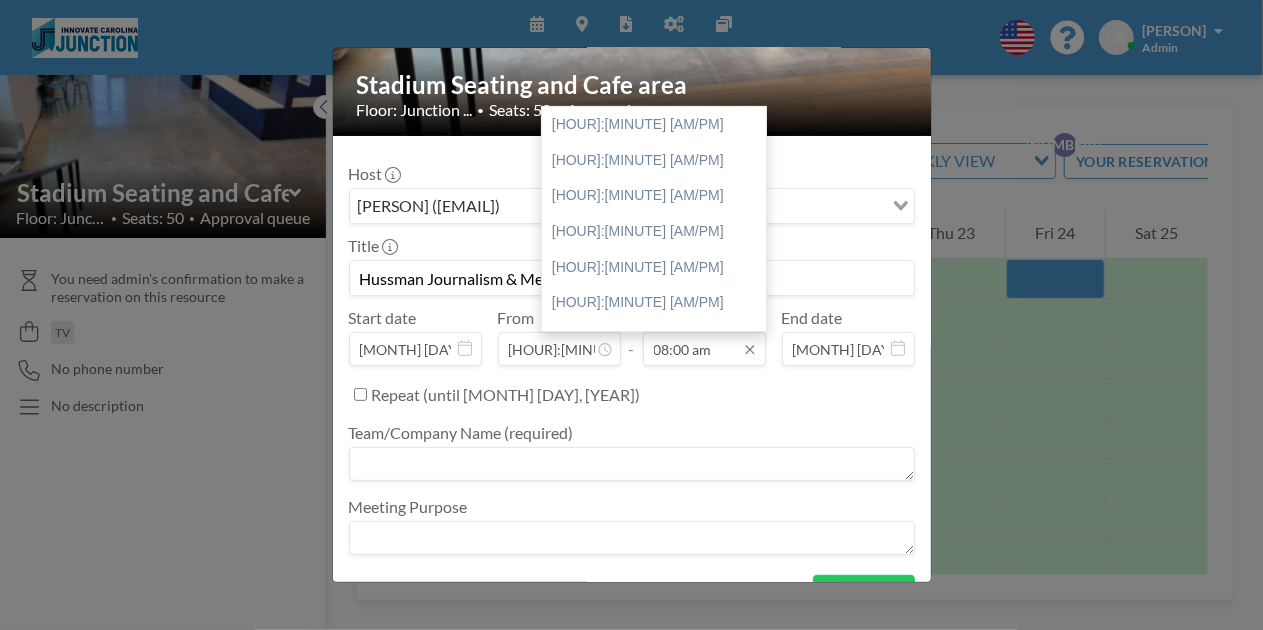 scroll, scrollTop: 570, scrollLeft: 0, axis: vertical 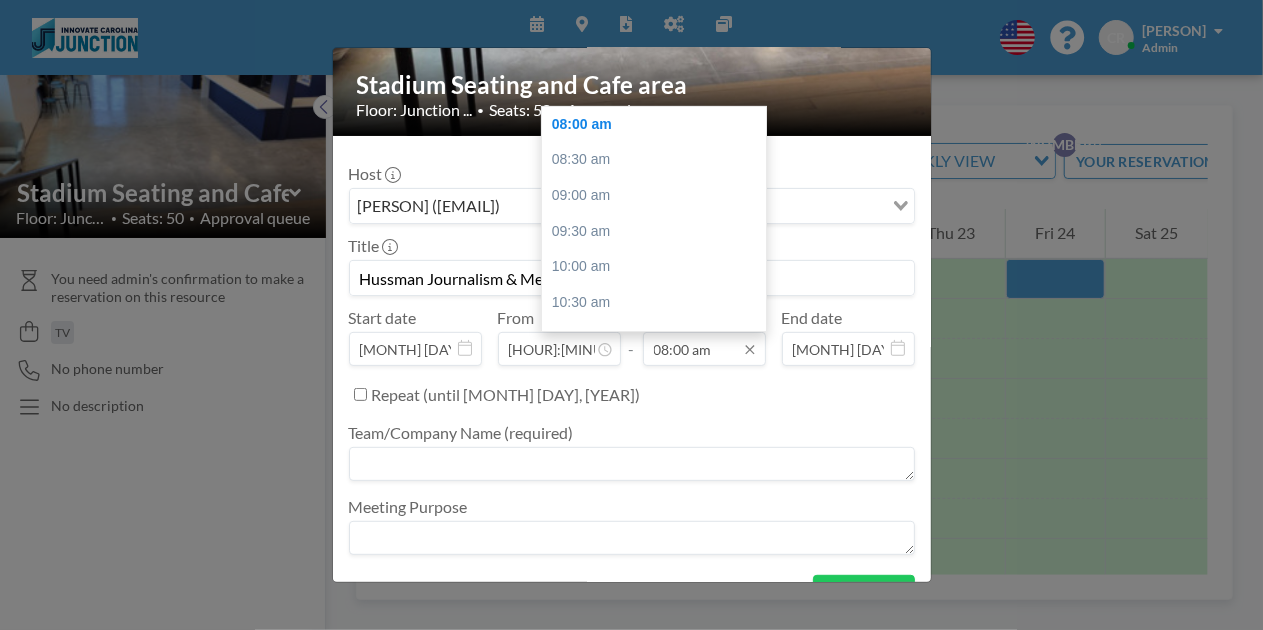 click on "08:00 am" at bounding box center [704, 349] 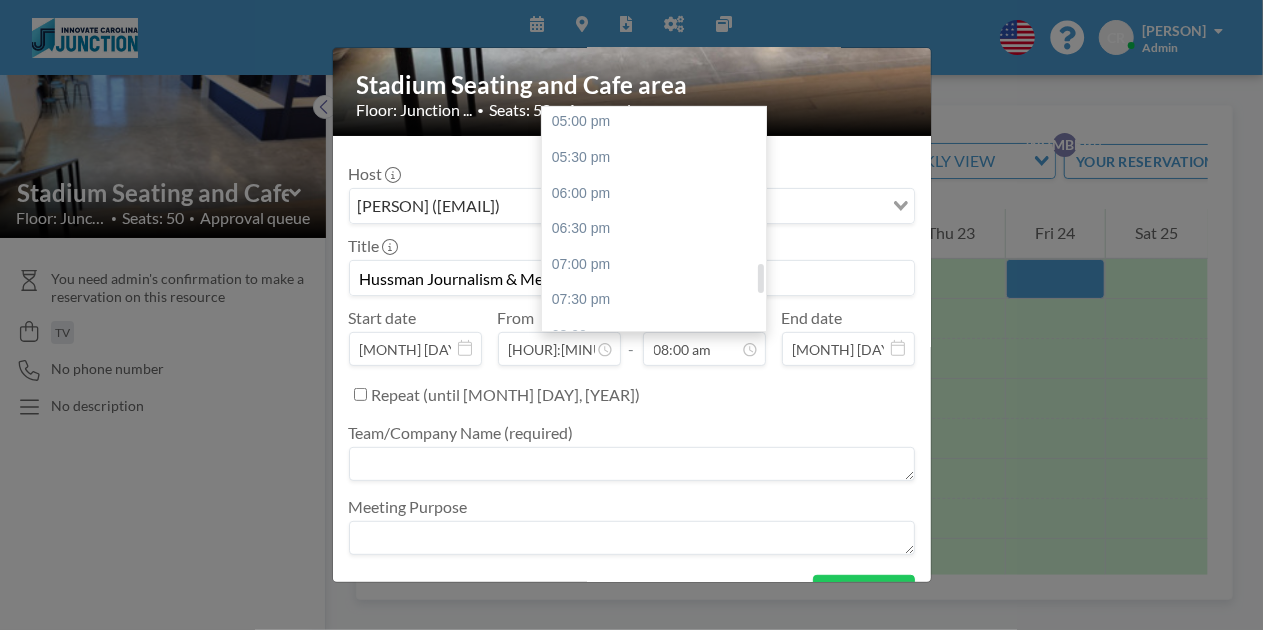 scroll, scrollTop: 1205, scrollLeft: 0, axis: vertical 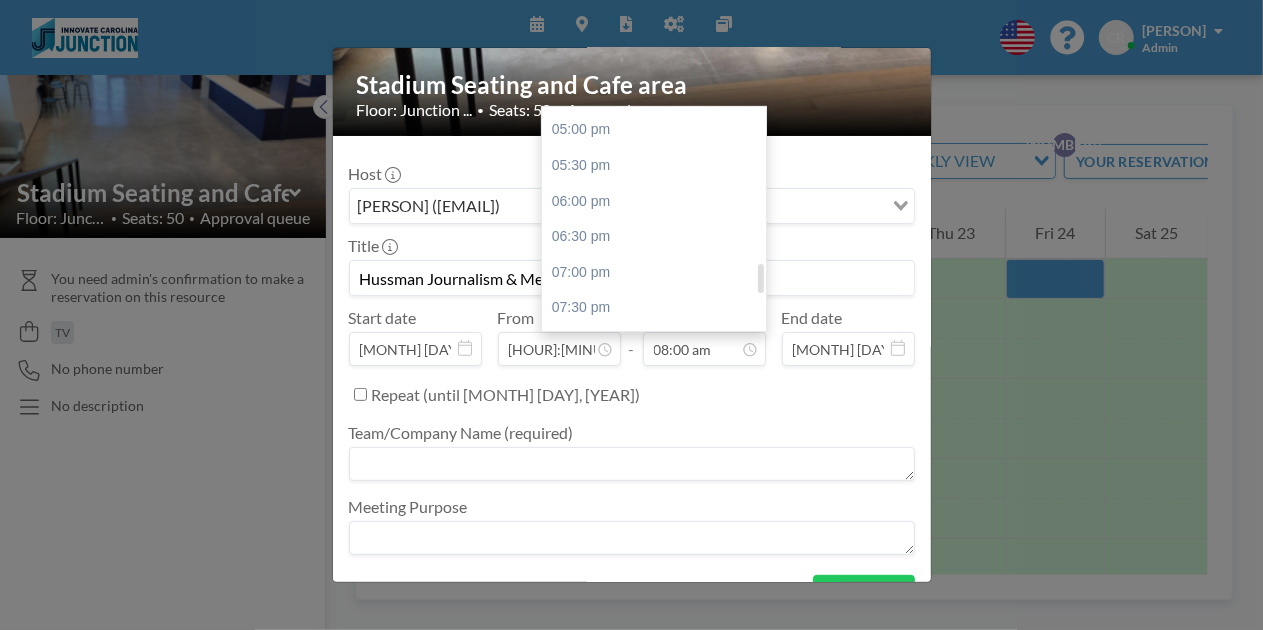 drag, startPoint x: 762, startPoint y: 197, endPoint x: 764, endPoint y: 282, distance: 85.02353 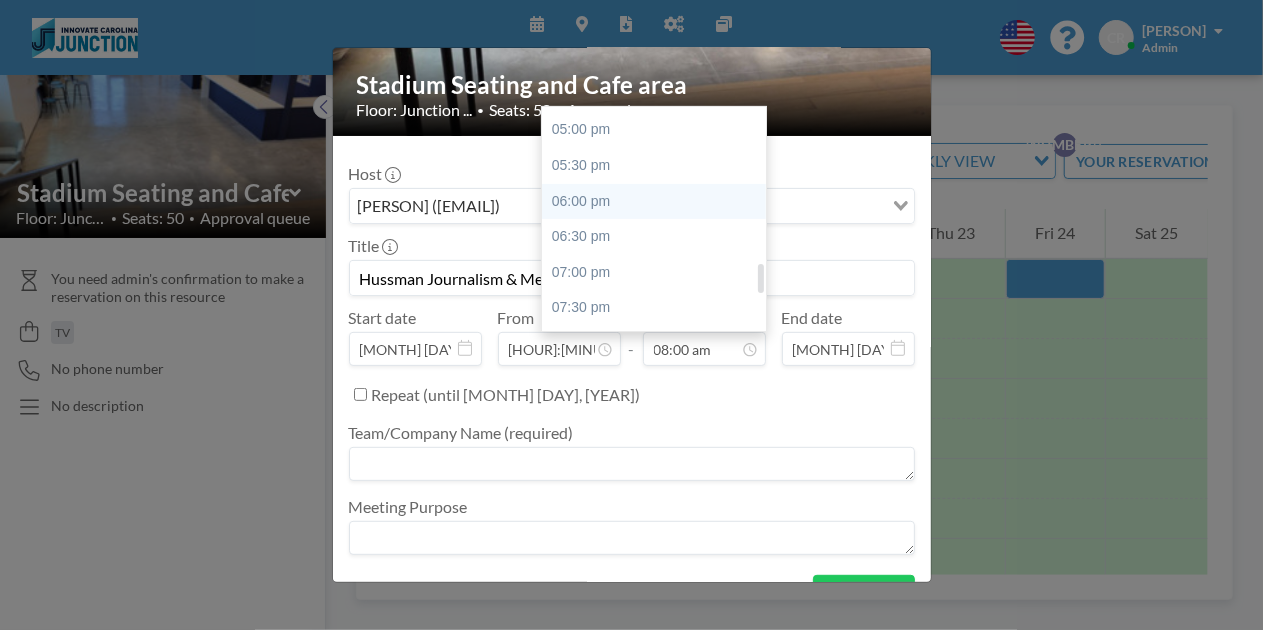 click on "06:00 pm" at bounding box center [654, 202] 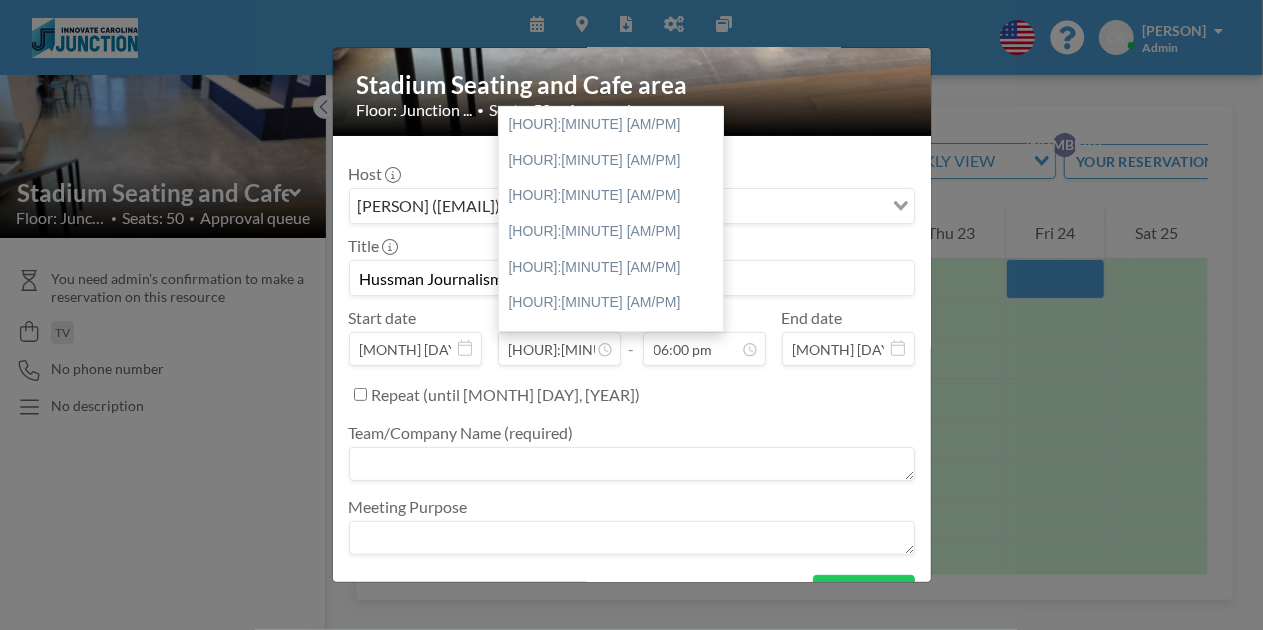 scroll, scrollTop: 534, scrollLeft: 0, axis: vertical 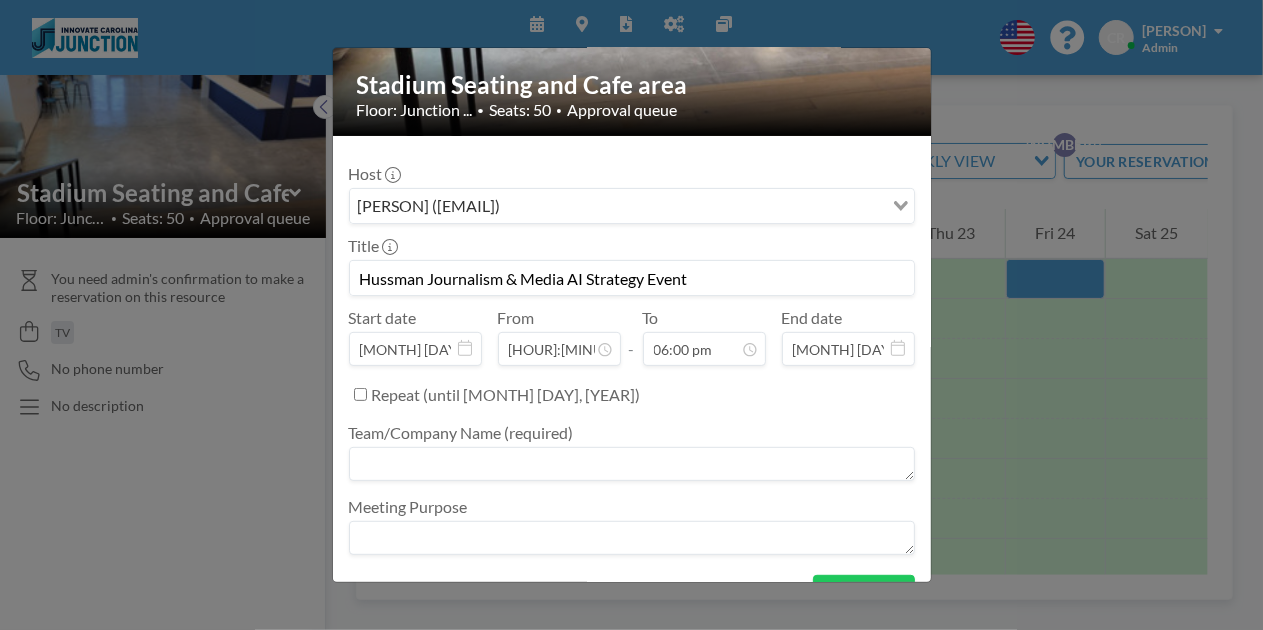 click at bounding box center [632, 464] 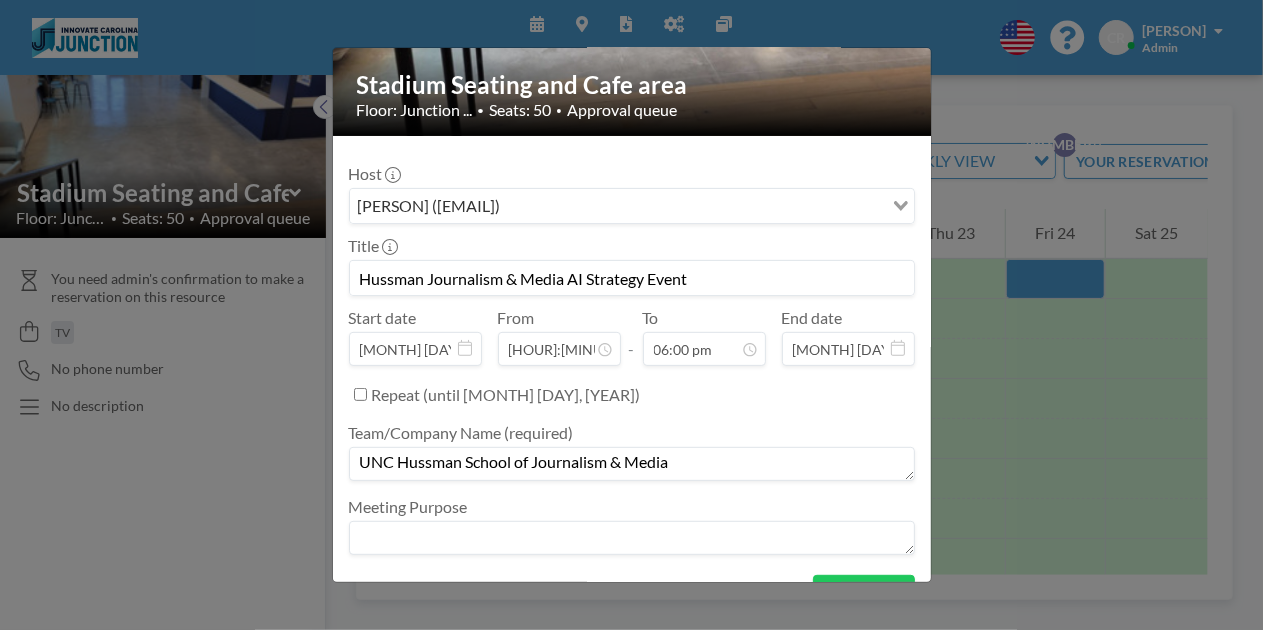 type on "UNC Hussman School of Journalism & Media" 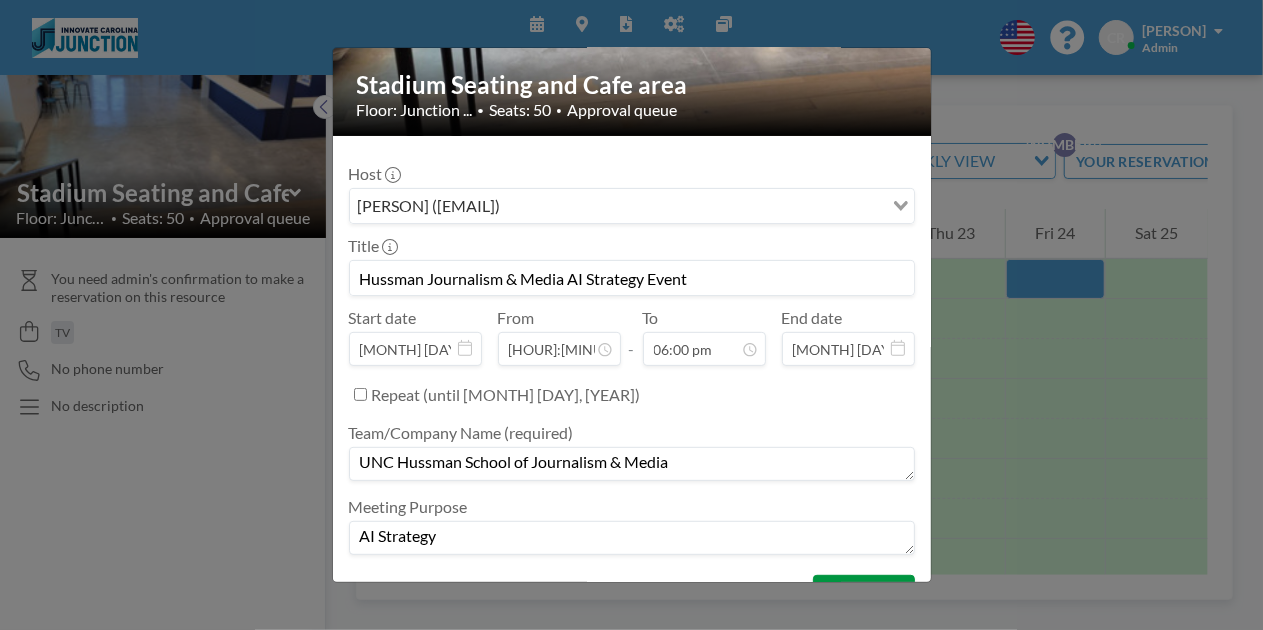 type on "AI Strategy" 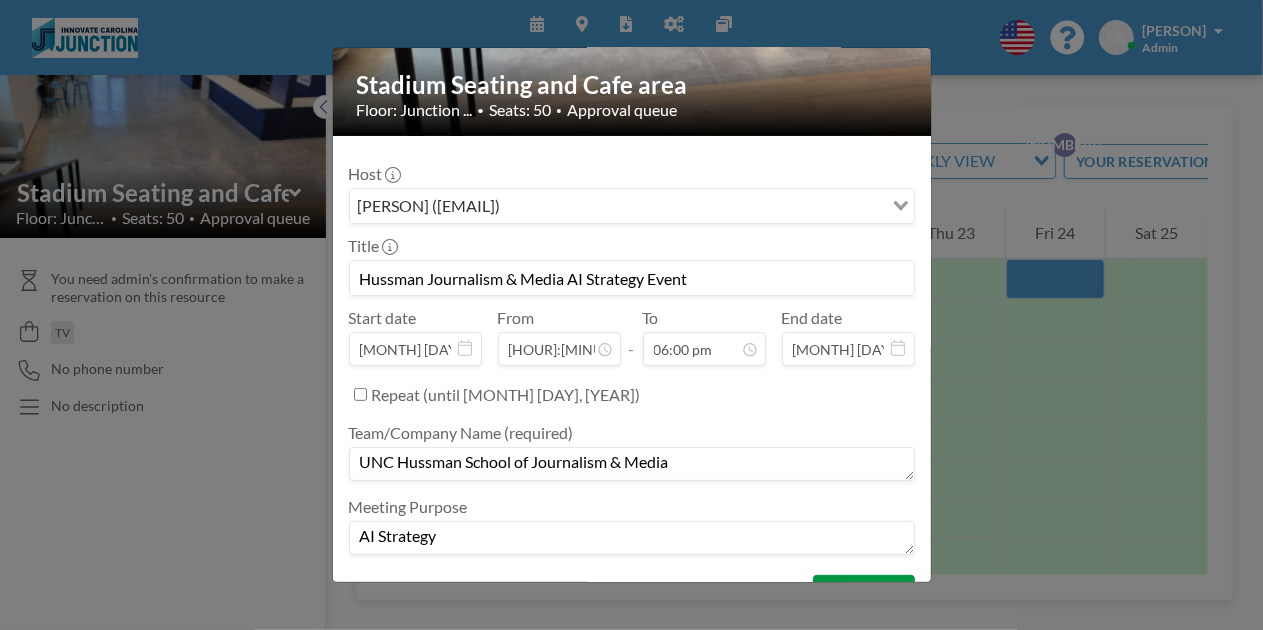 click on "BOOK NOW" at bounding box center (863, 592) 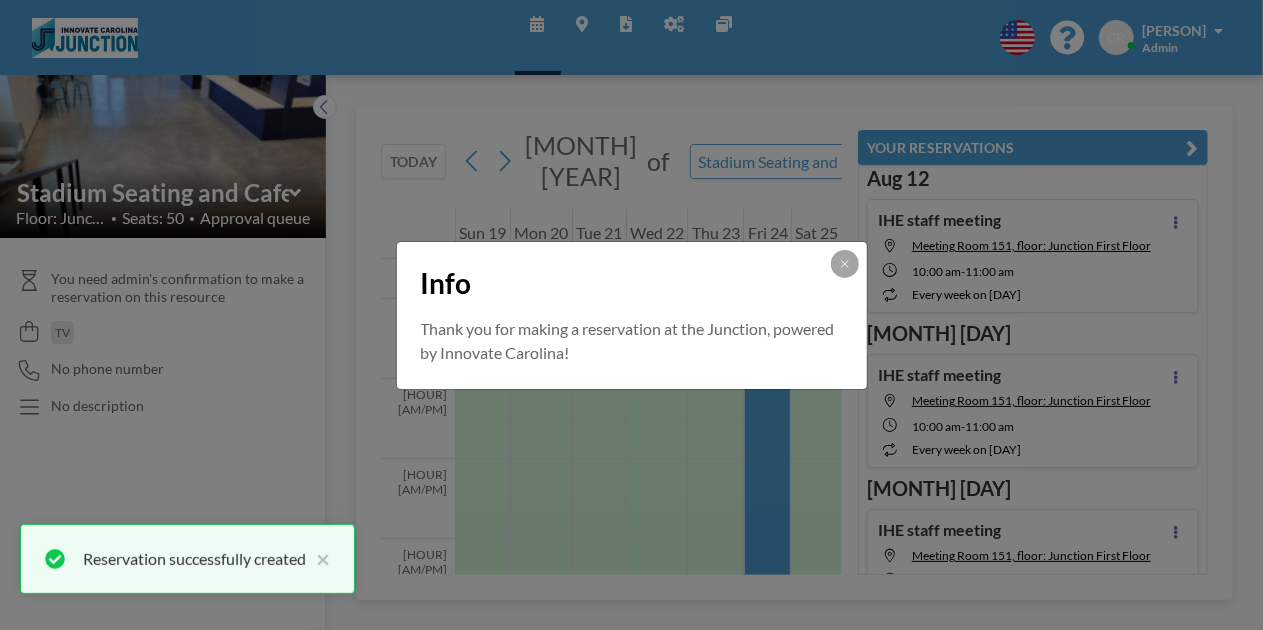 scroll, scrollTop: 750, scrollLeft: 0, axis: vertical 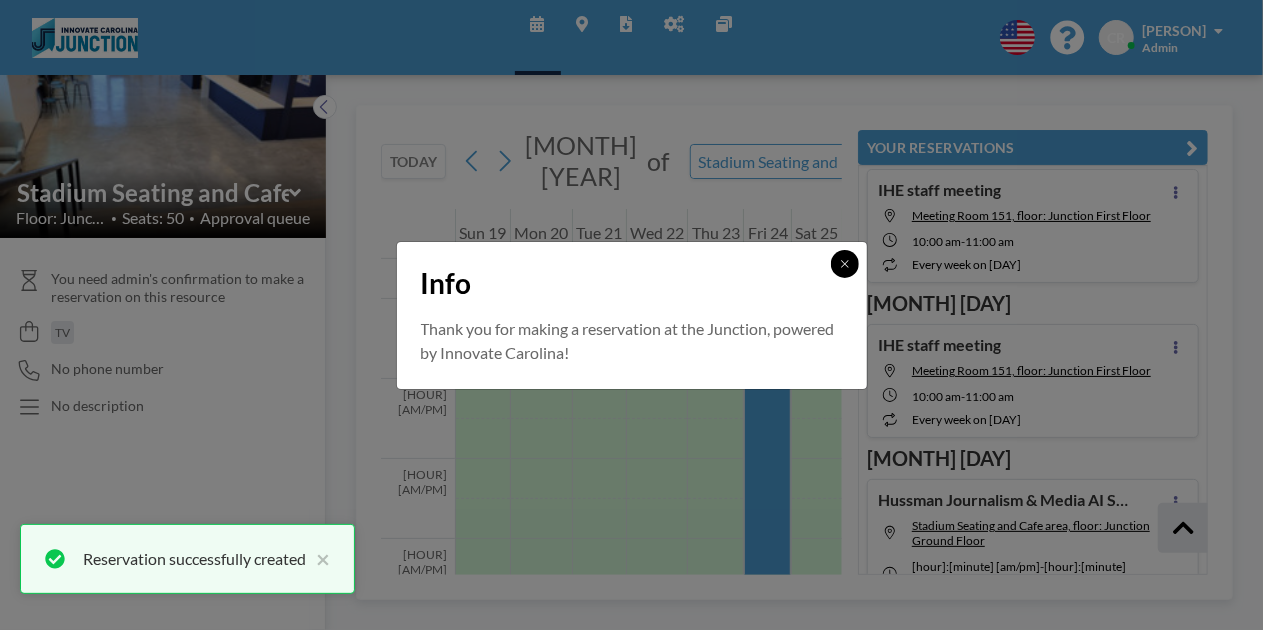 click 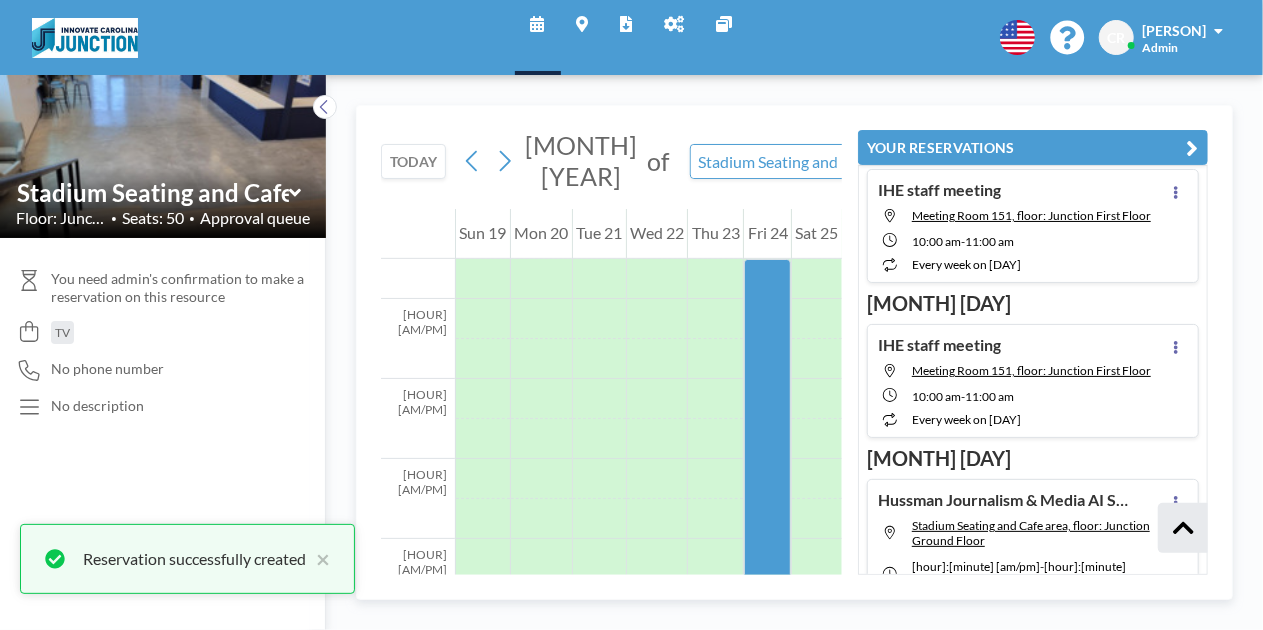 click on "YOUR RESERVATIONS" at bounding box center (1033, 147) 